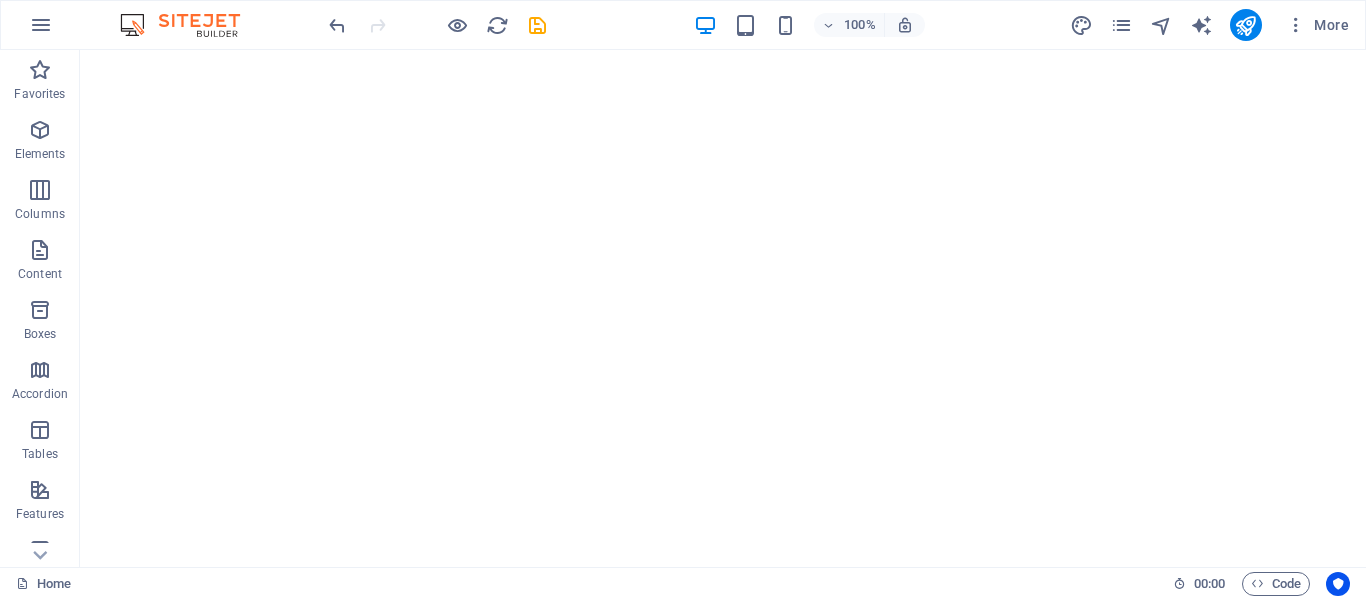 scroll, scrollTop: 0, scrollLeft: 0, axis: both 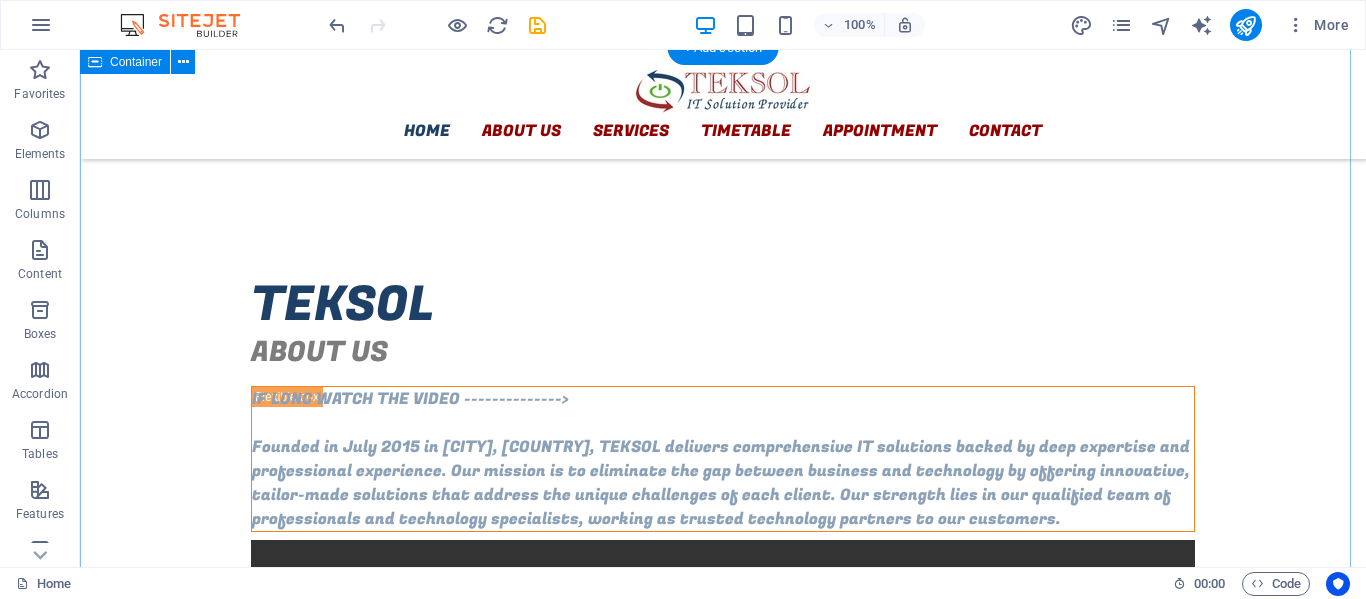 click on "Founded in July 2015 in [CITY], [COUNTRY], TEKSOL delivers comprehensive IT solutions backed by deep expertise and professional experience. Our mission is to eliminate the gap between business and technology by offering innovative, tailor-made solutions that address the unique challenges of each client. Our strength lies in our qualified team of professionals and technology specialists, working as trusted technology partners to our customers." at bounding box center (723, 647) 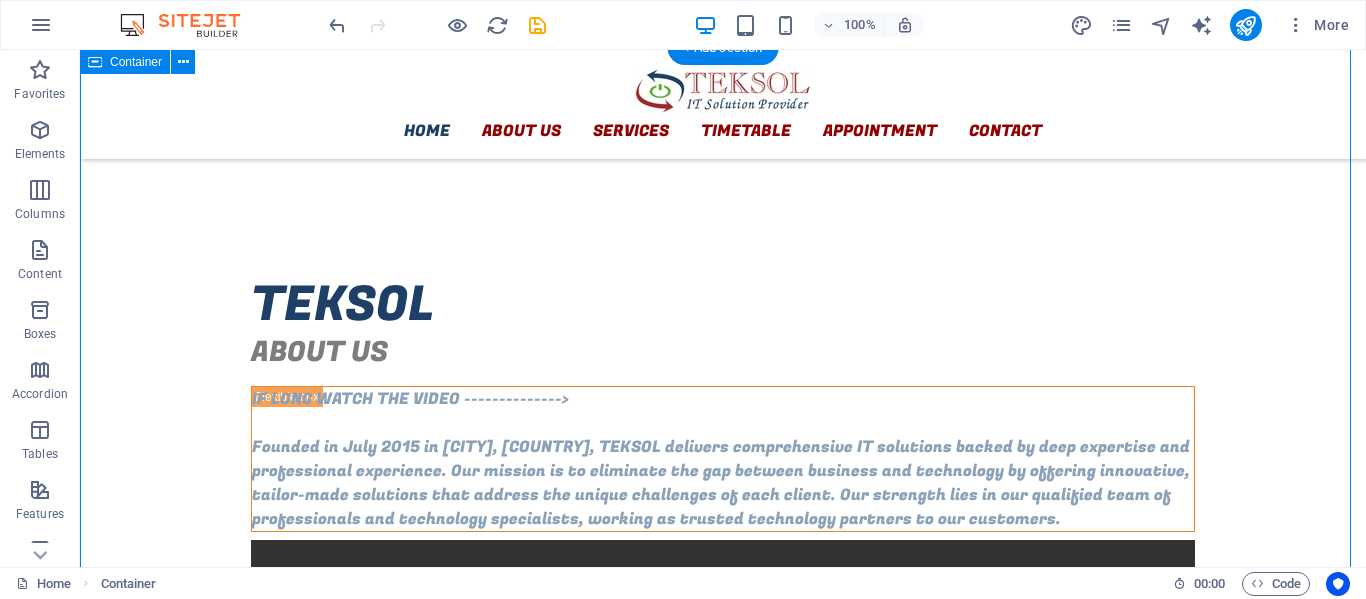 click on "Founded in July 2015 in [CITY], [COUNTRY], TEKSOL delivers comprehensive IT solutions backed by deep expertise and professional experience. Our mission is to eliminate the gap between business and technology by offering innovative, tailor-made solutions that address the unique challenges of each client. Our strength lies in our qualified team of professionals and technology specialists, working as trusted technology partners to our customers." at bounding box center (723, 647) 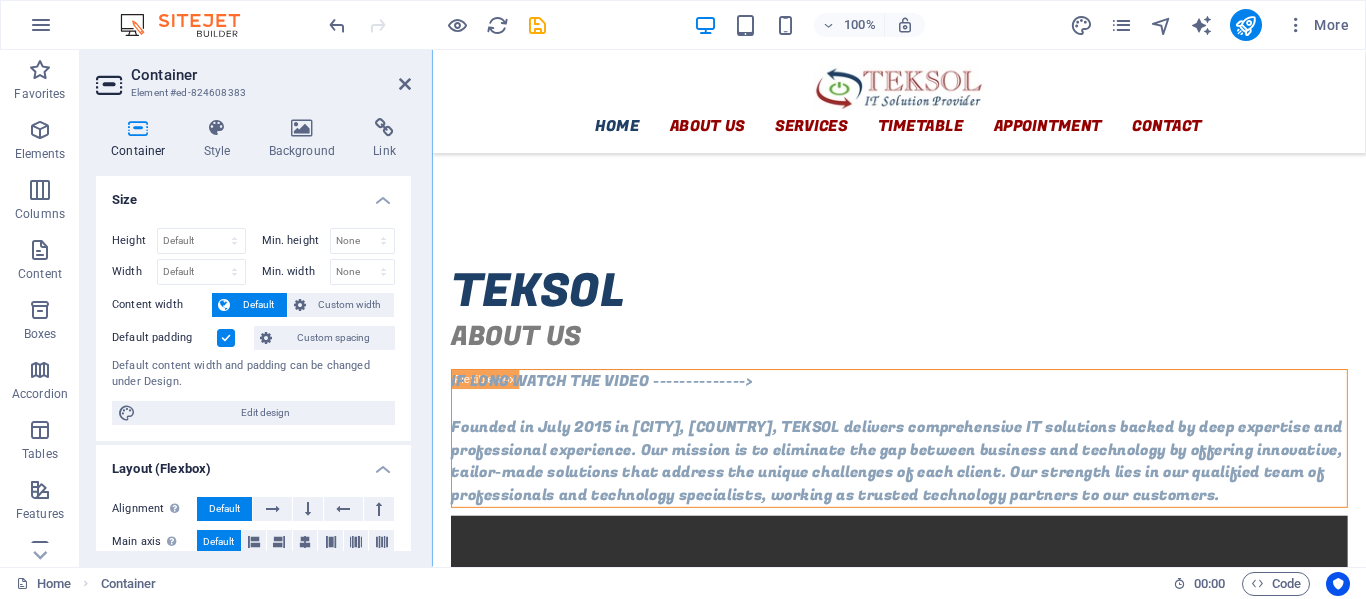 click on "Default padding" at bounding box center (164, 338) 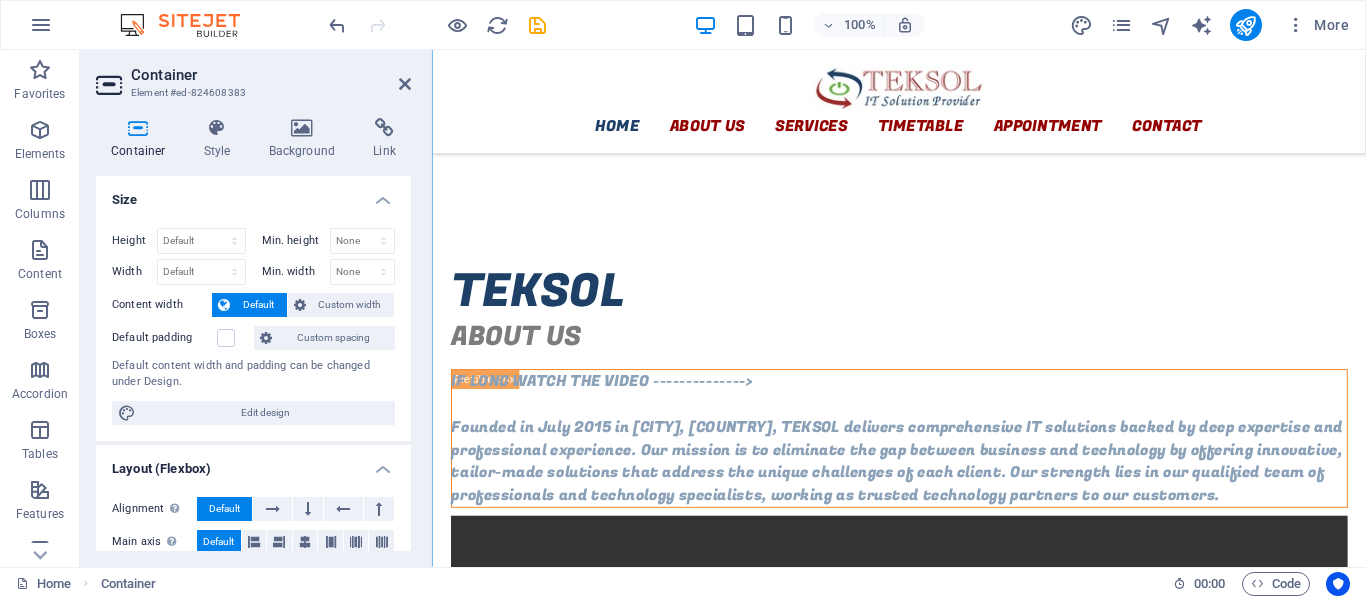 click on "Default padding" at bounding box center (164, 338) 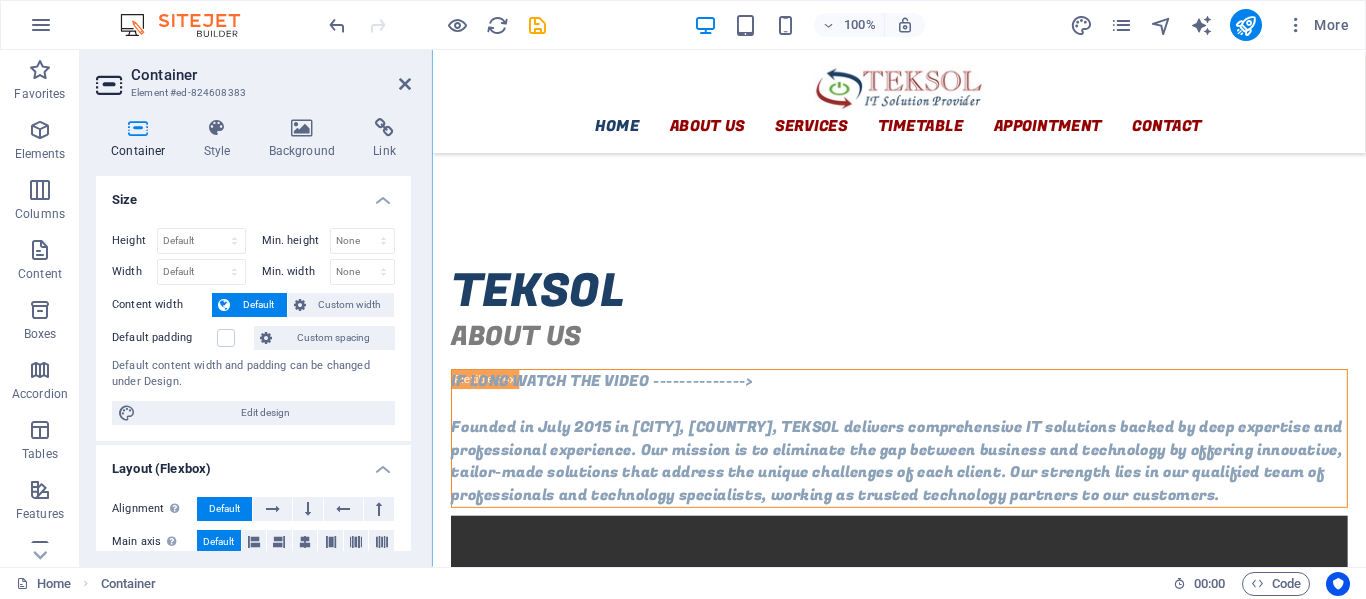 click on "Default padding" at bounding box center (0, 0) 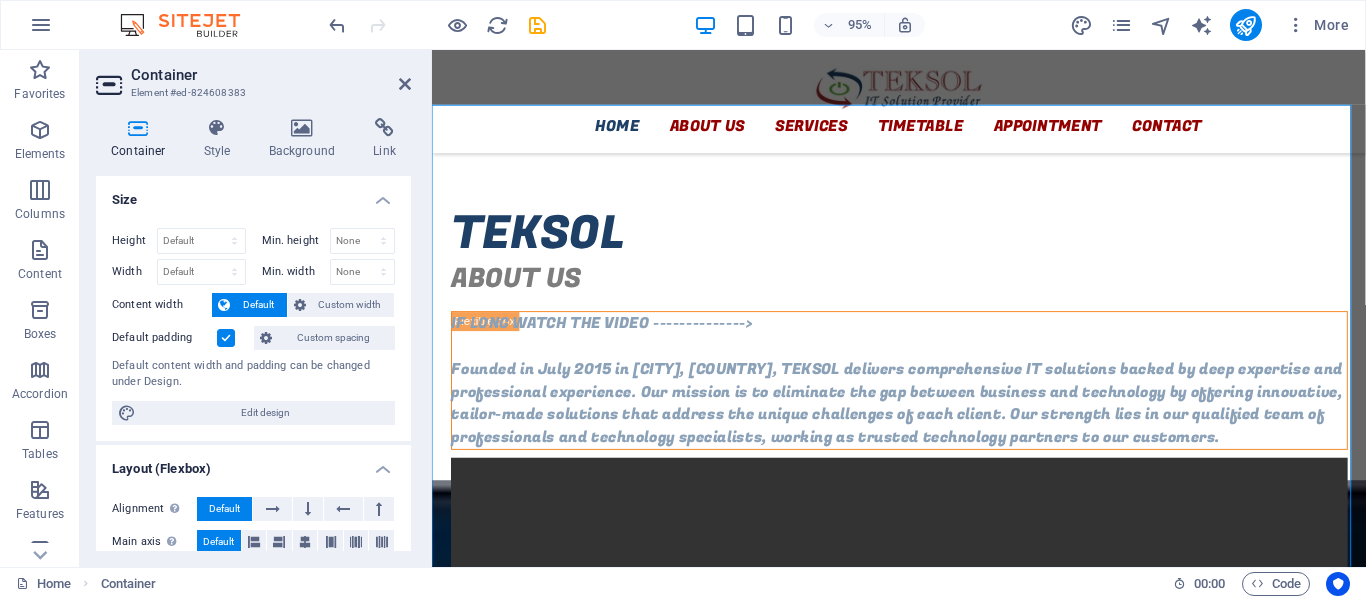 scroll, scrollTop: 502, scrollLeft: 0, axis: vertical 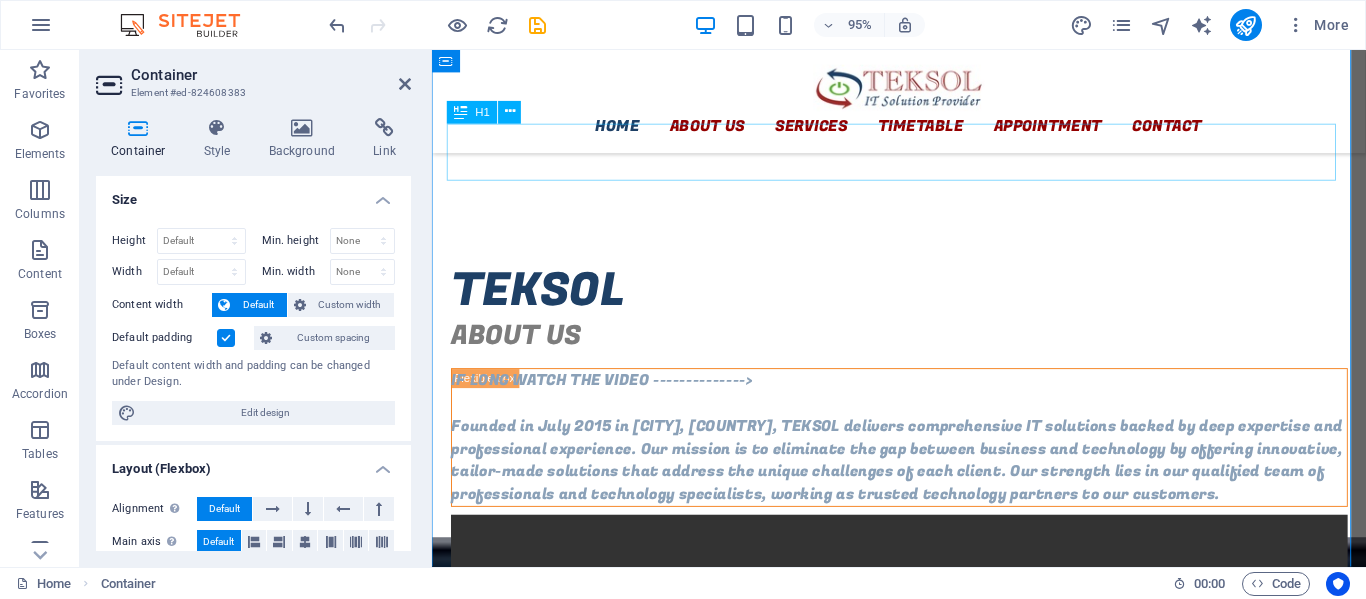 click on "TEKSOL" at bounding box center [924, 304] 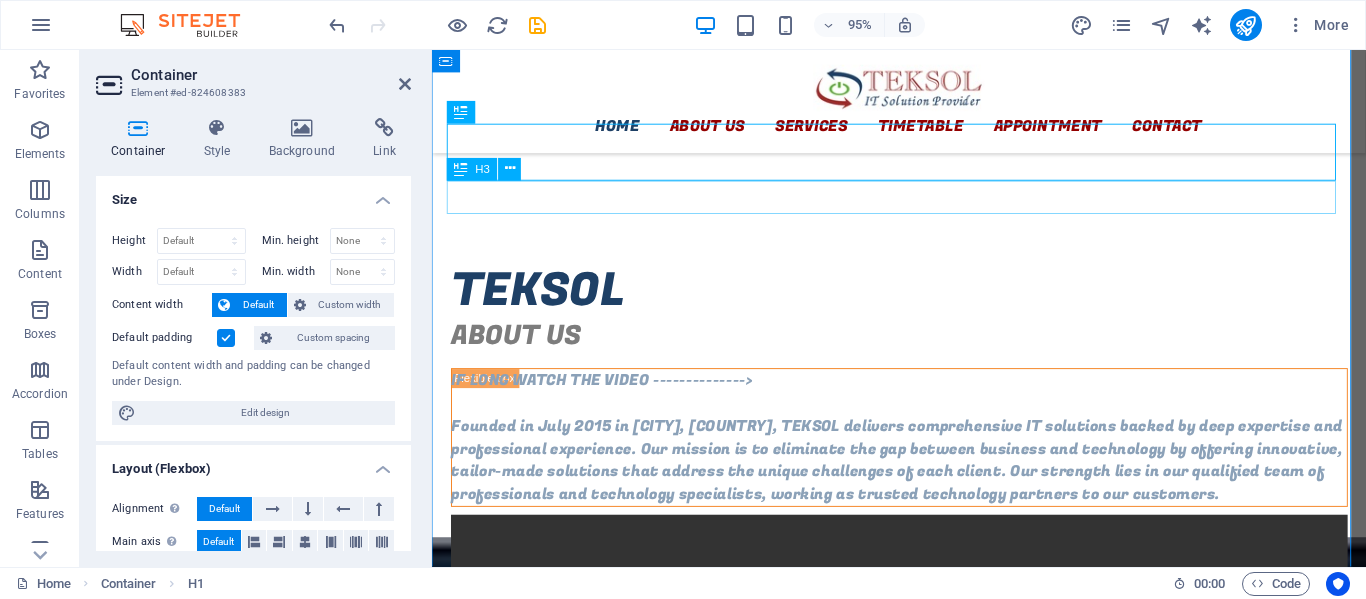 click on "ABOUT US" at bounding box center (924, 351) 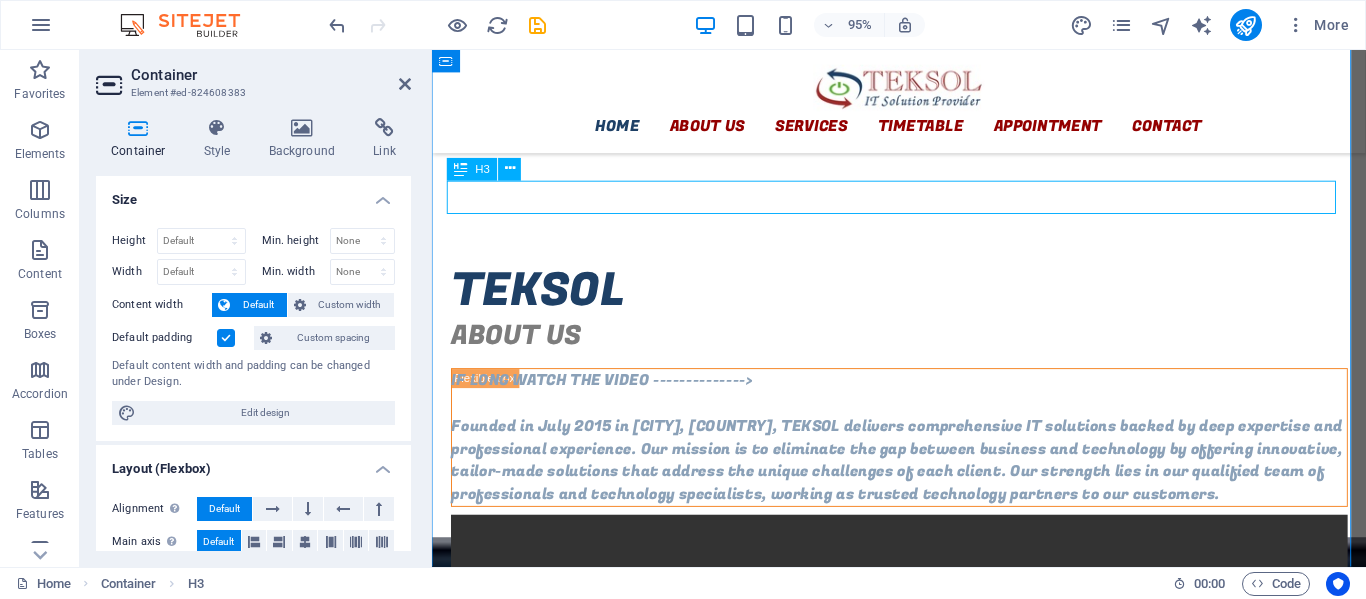 click on "ABOUT US" at bounding box center (924, 351) 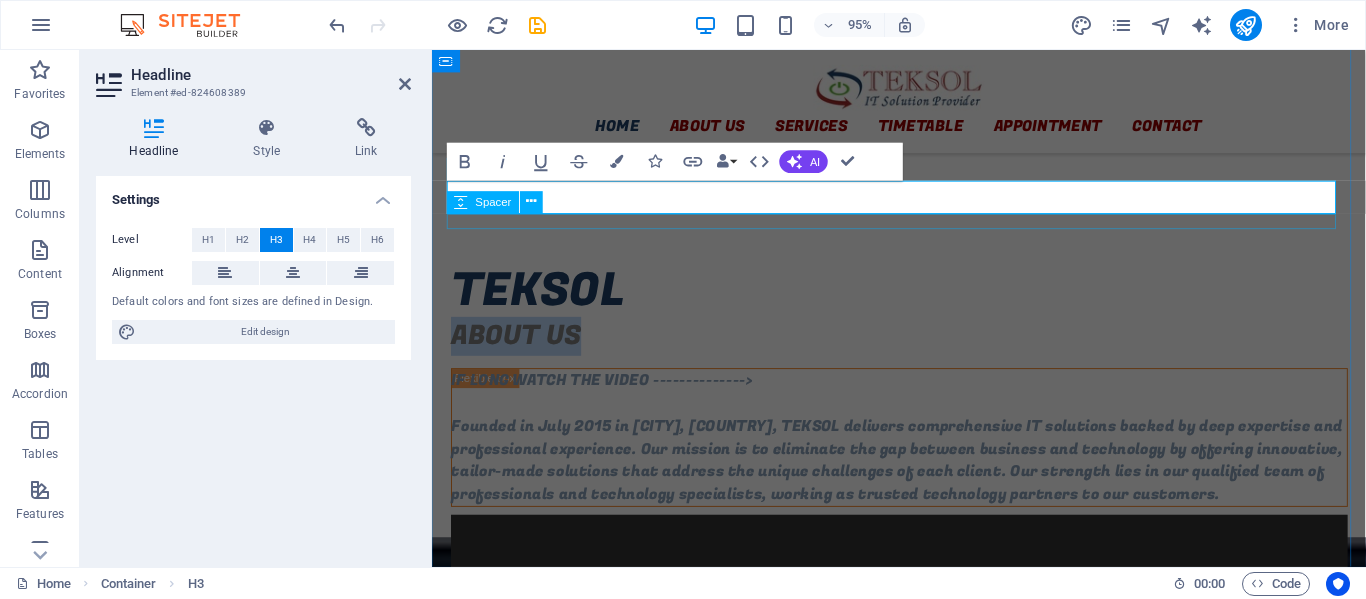 click at bounding box center [924, 377] 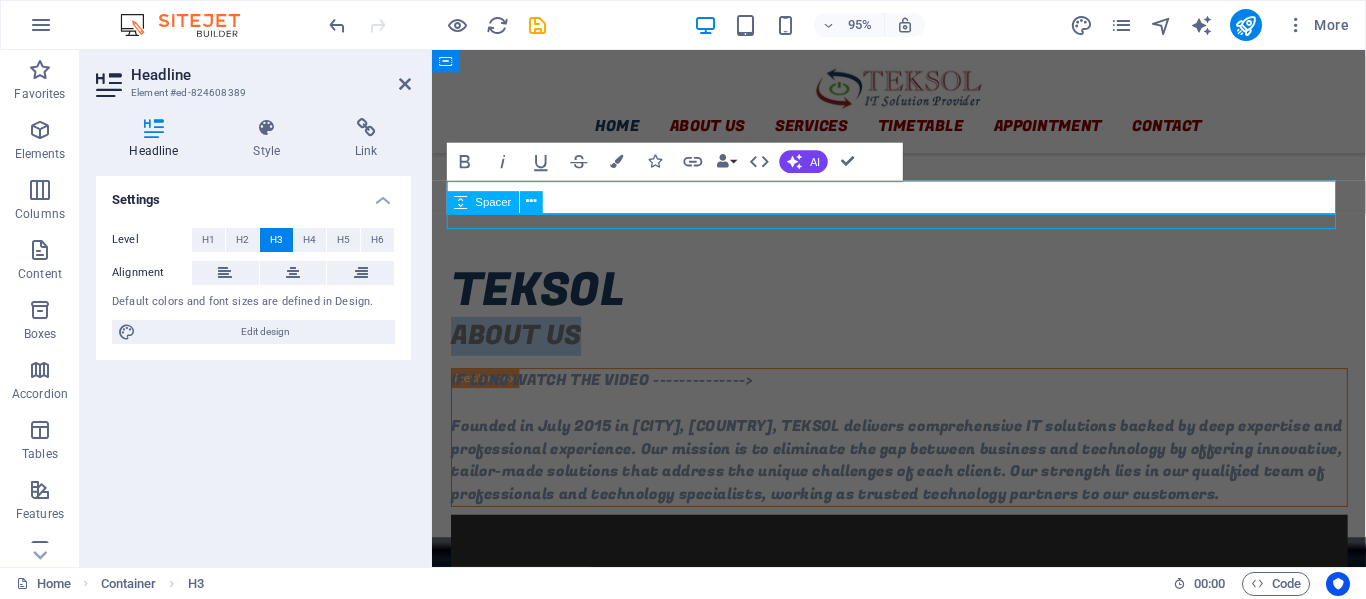 click at bounding box center [924, 377] 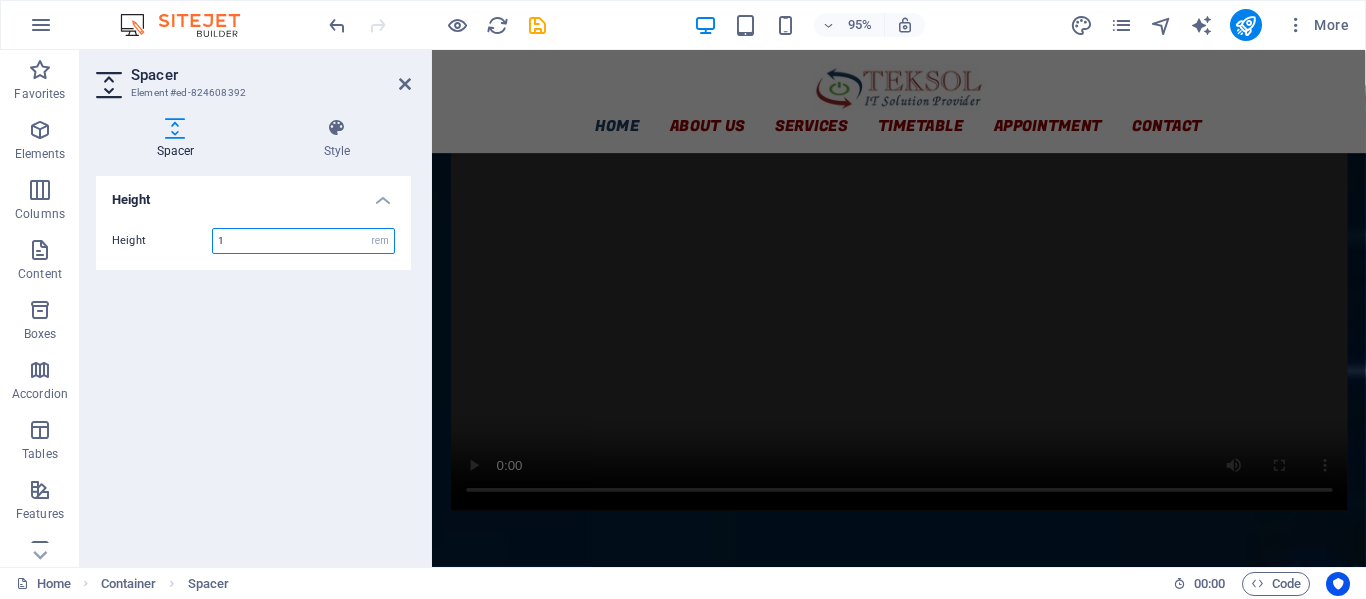 scroll, scrollTop: 1454, scrollLeft: 0, axis: vertical 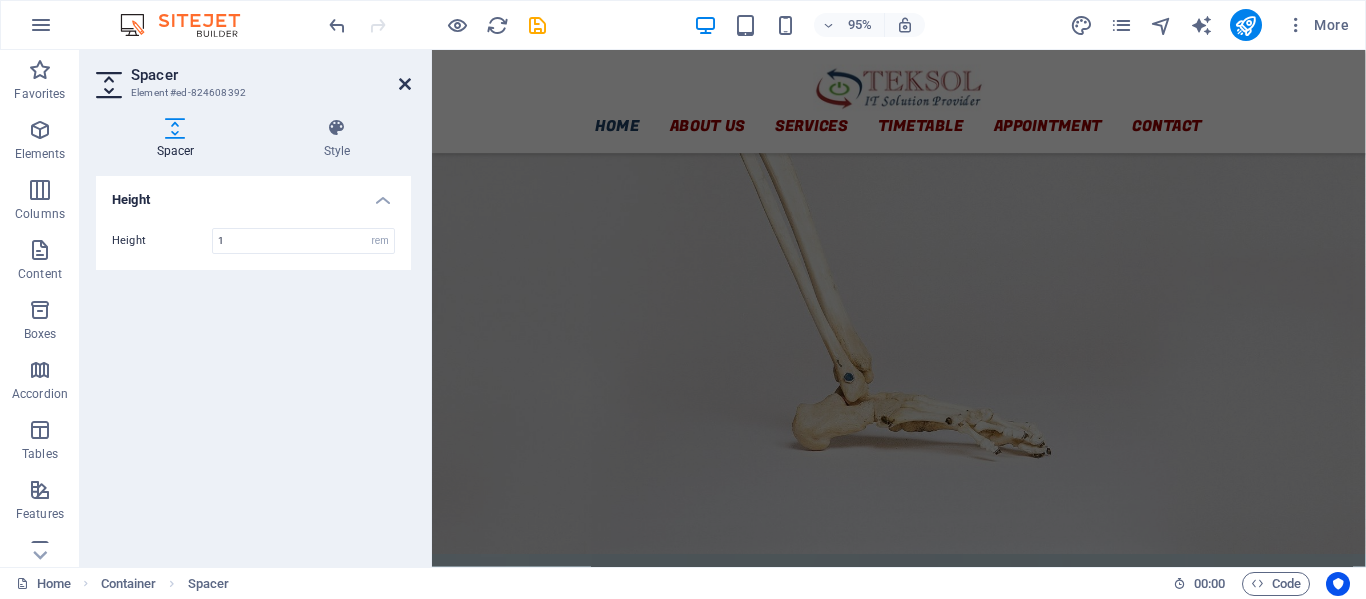 click at bounding box center (405, 84) 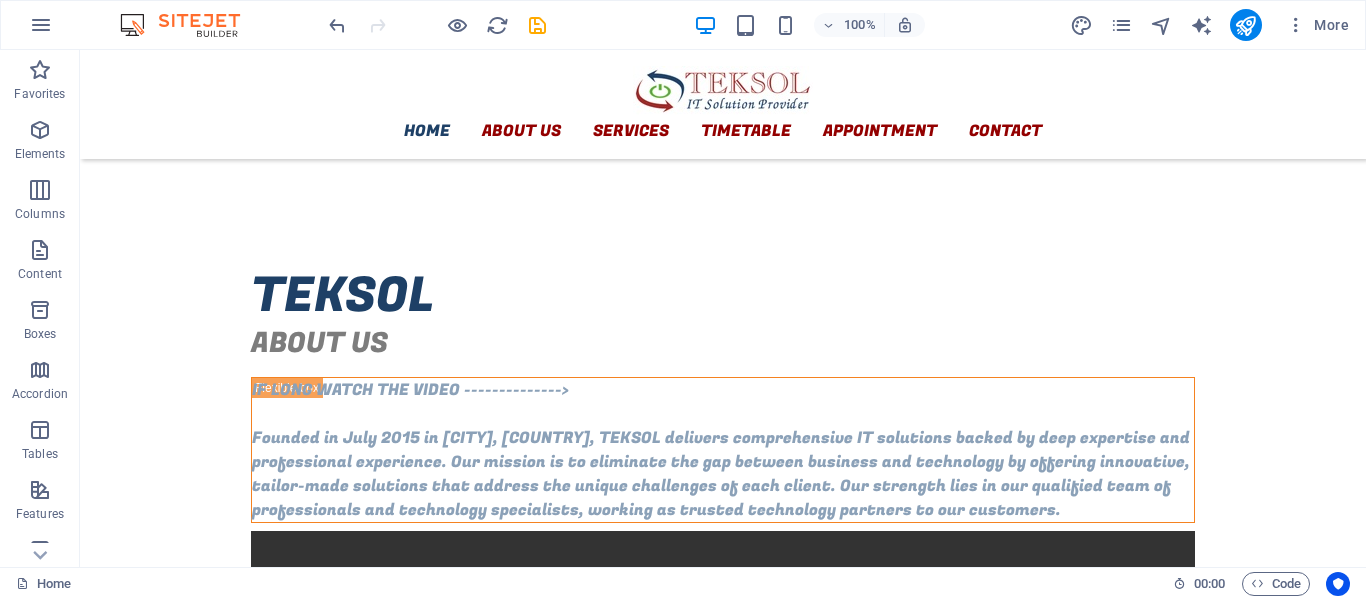 scroll, scrollTop: 558, scrollLeft: 0, axis: vertical 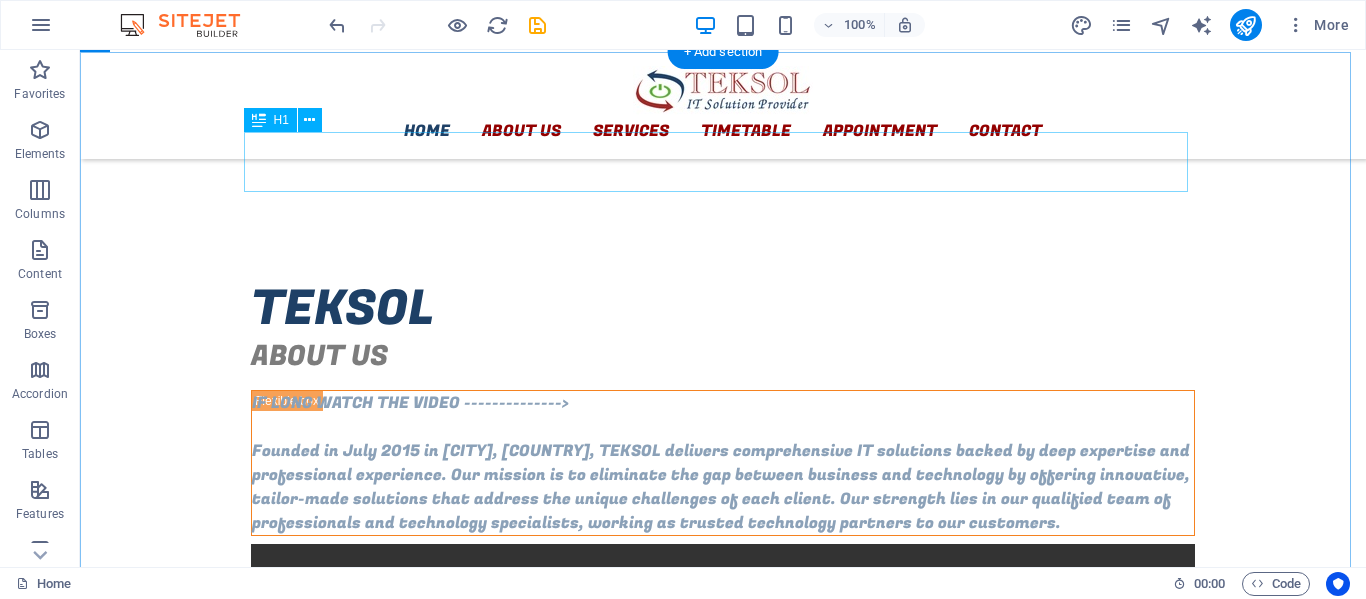 click on "TEKSOL" at bounding box center [723, 309] 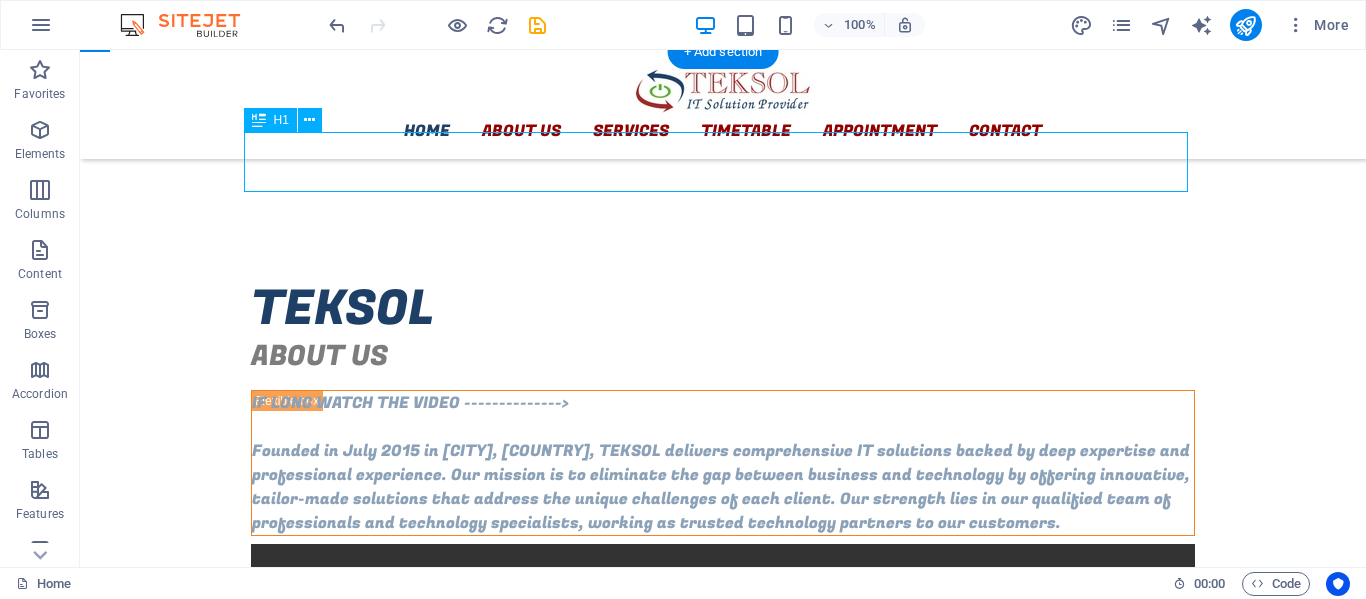 click on "TEKSOL" at bounding box center (723, 309) 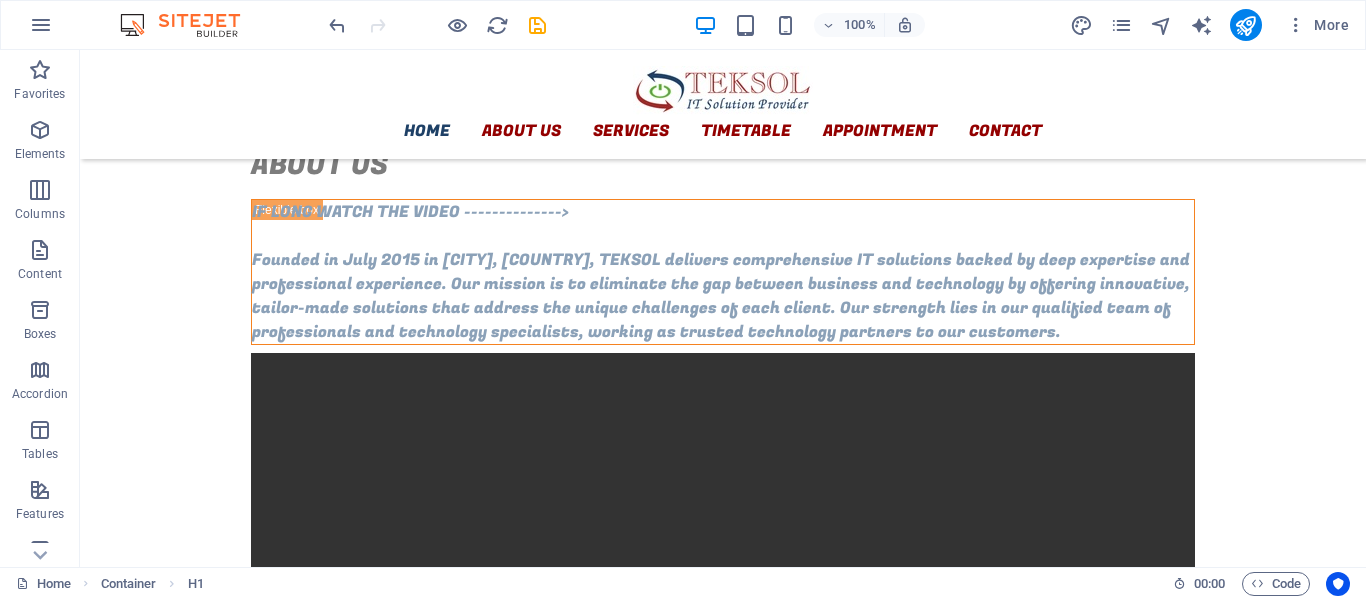 scroll, scrollTop: 728, scrollLeft: 0, axis: vertical 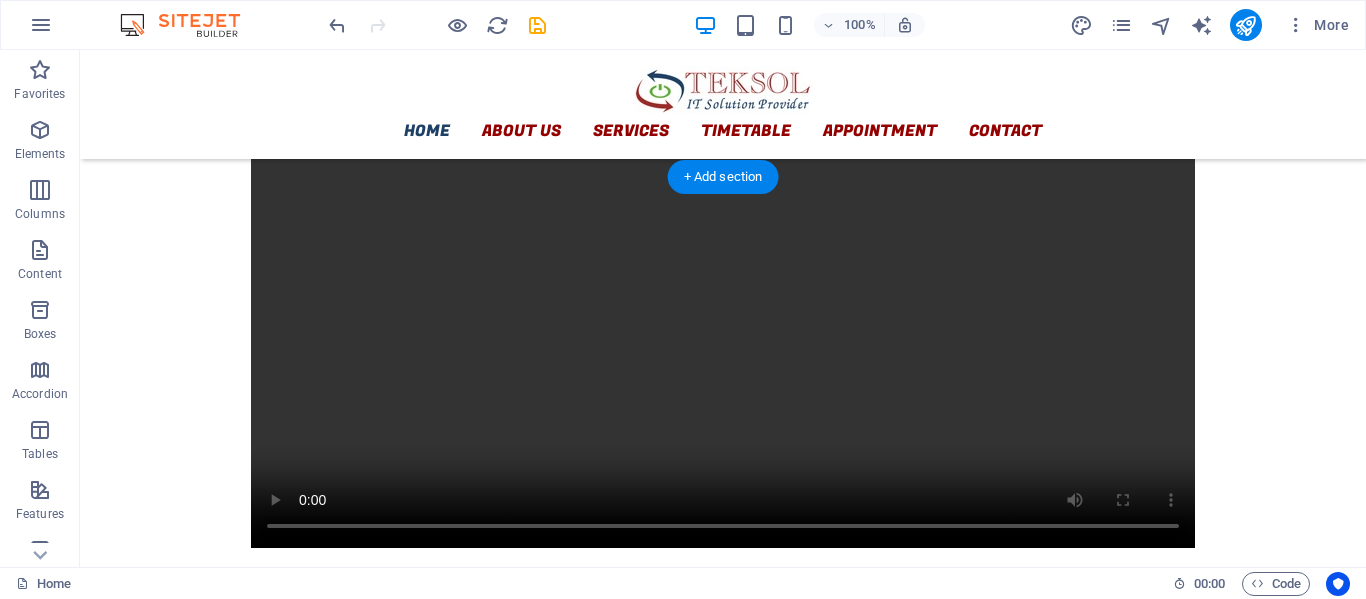 click at bounding box center (723, 848) 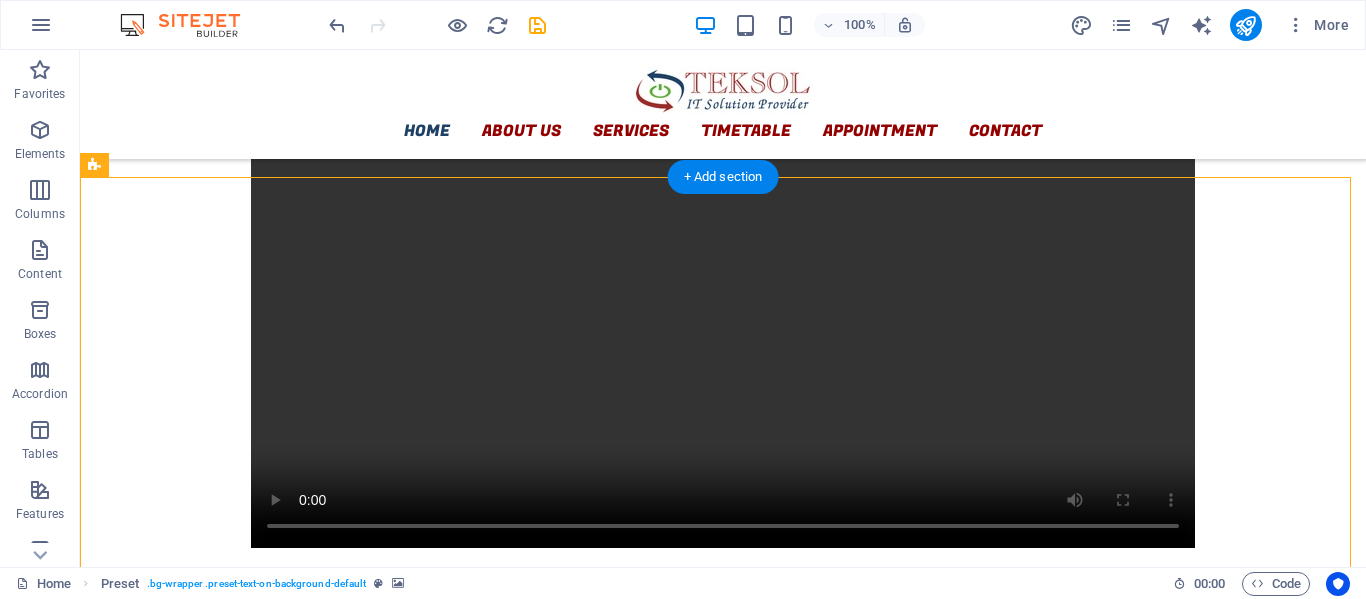 click at bounding box center (723, 848) 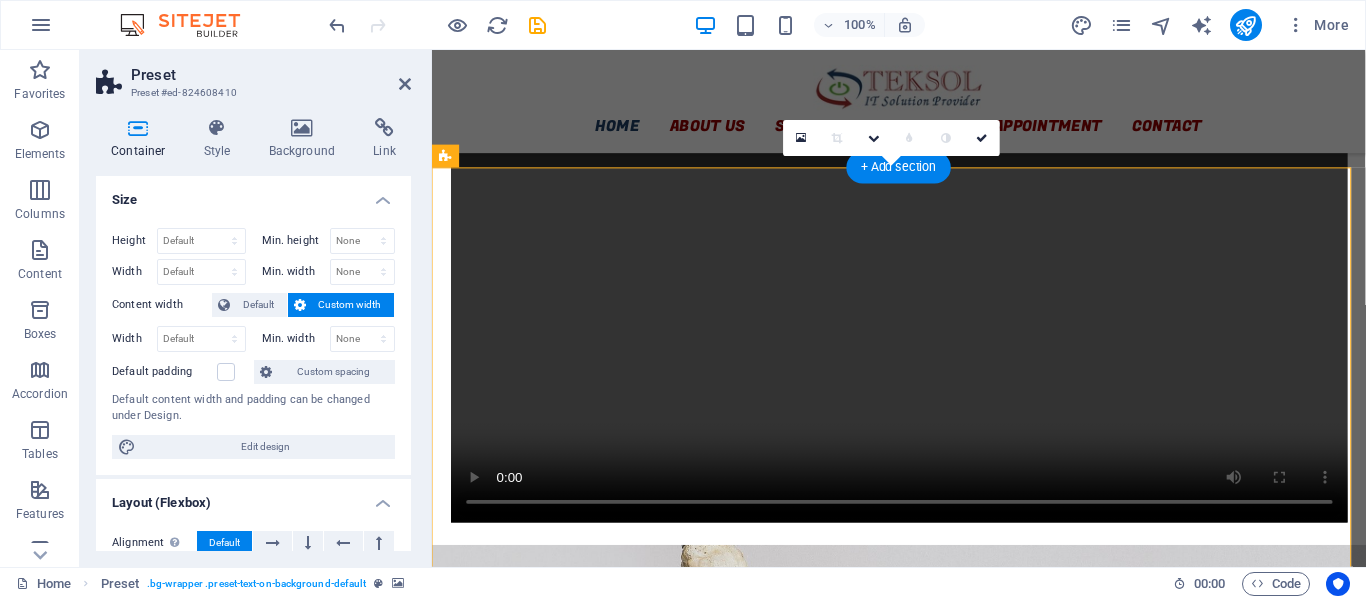 scroll, scrollTop: 966, scrollLeft: 0, axis: vertical 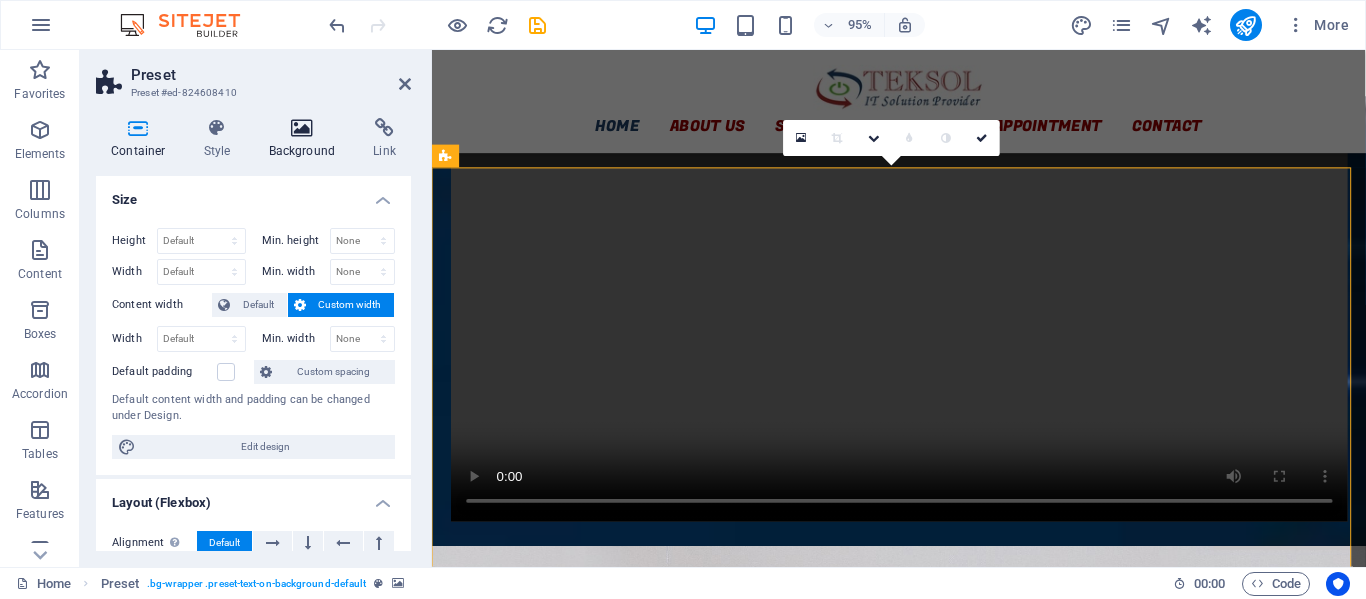click on "Background" at bounding box center [306, 139] 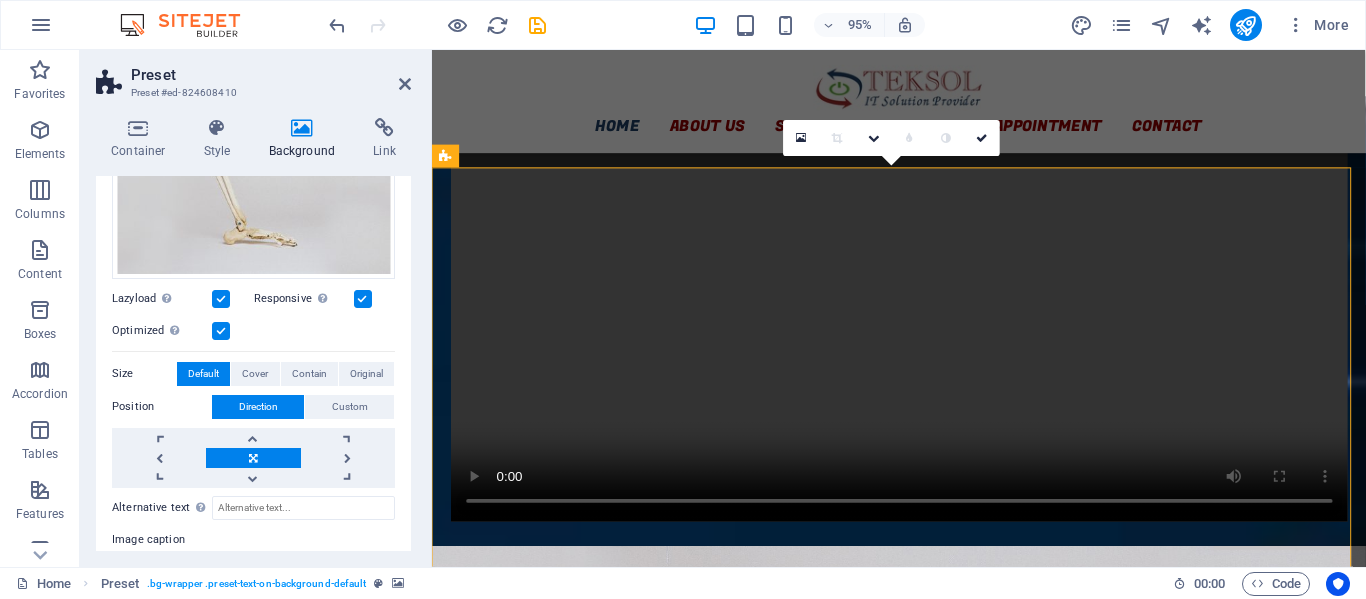 scroll, scrollTop: 267, scrollLeft: 0, axis: vertical 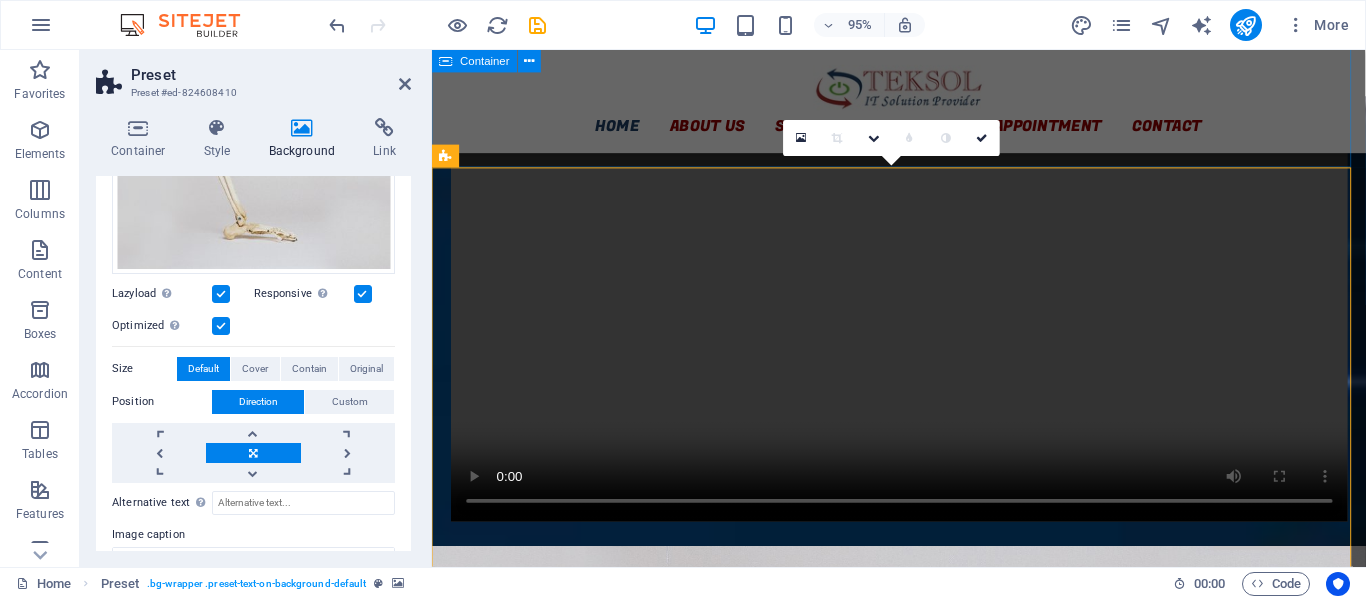 click on "Founded in July 2015 in [CITY], [COUNTRY], TEKSOL delivers comprehensive IT solutions backed by deep expertise and professional experience. Our mission is to eliminate the gap between business and technology by offering innovative, tailor-made solutions that address the unique challenges of each client. Our strength lies in our qualified team of professionals and technology specialists, working as trusted technology partners to our customers." at bounding box center (923, 182) 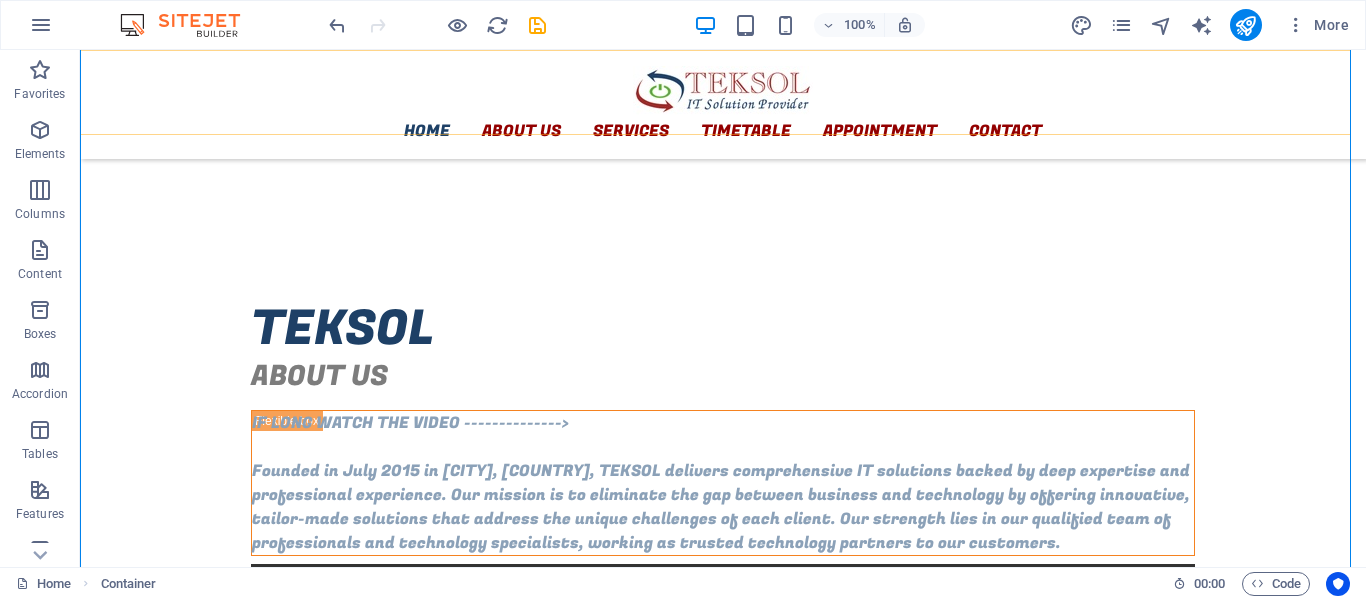 scroll, scrollTop: 598, scrollLeft: 0, axis: vertical 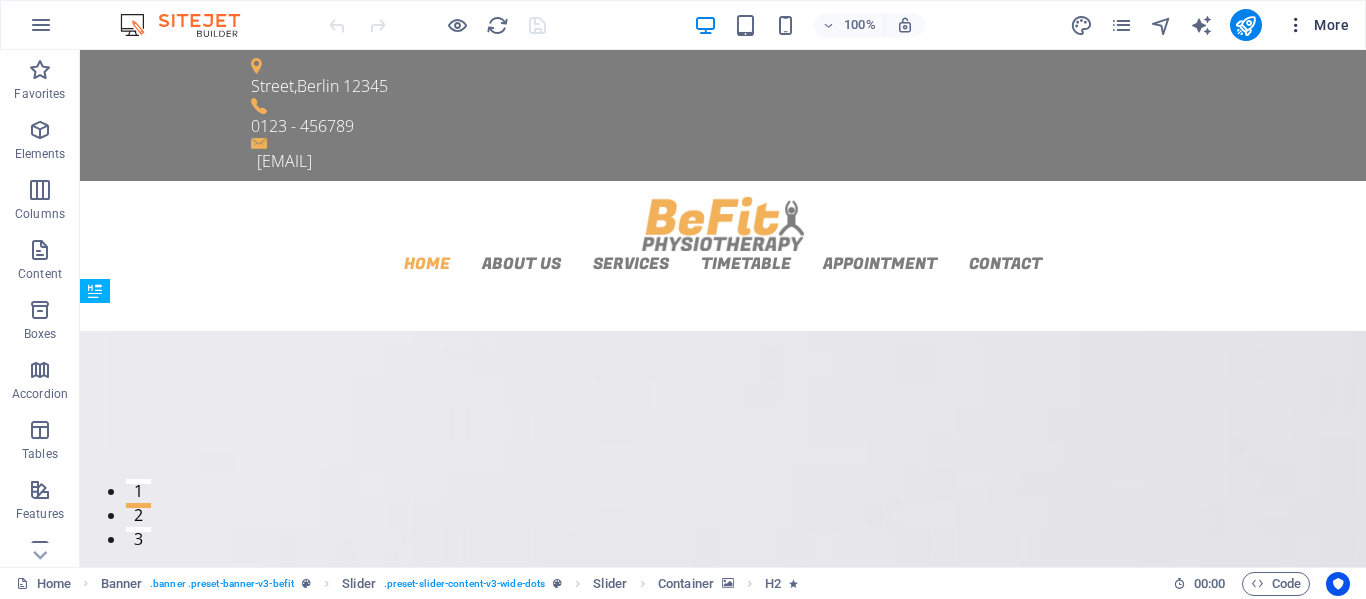 click at bounding box center (1296, 25) 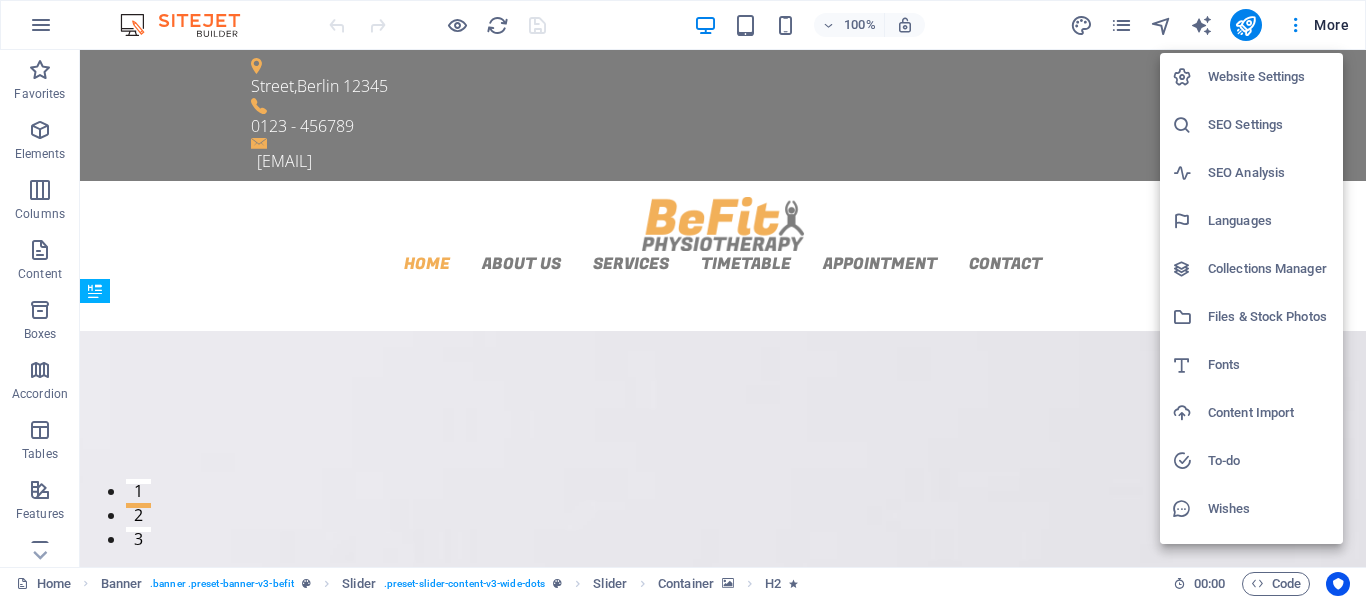 click at bounding box center [683, 299] 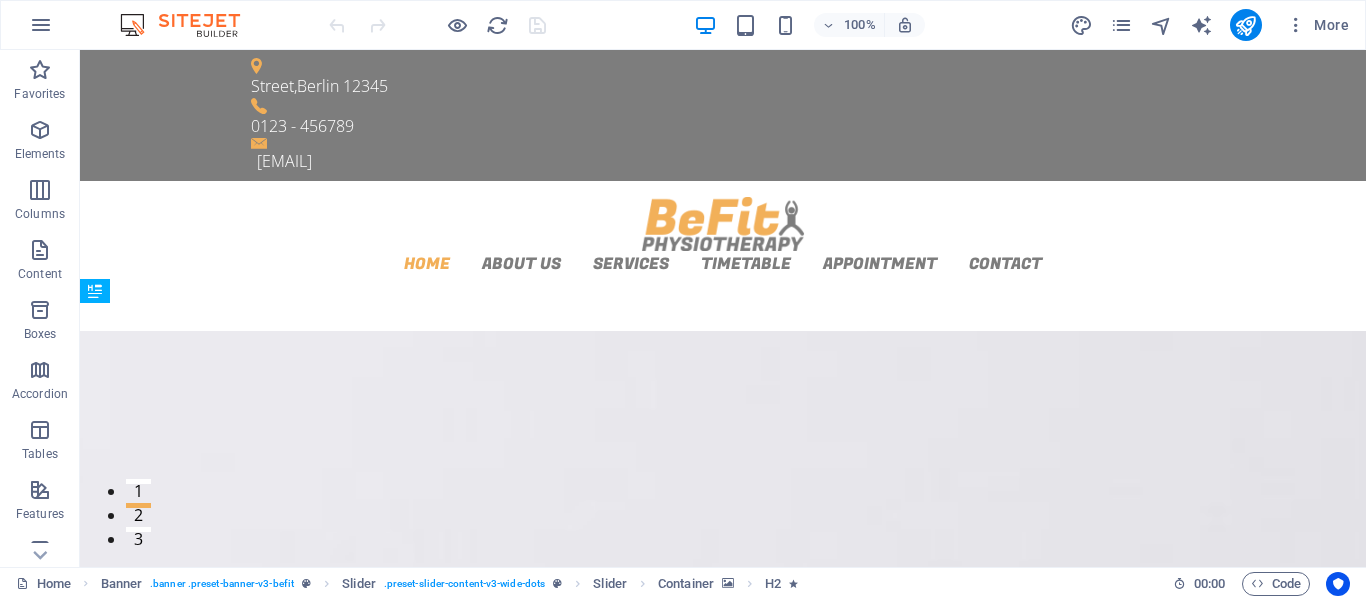click on "Website Settings SEO Settings SEO Analysis Languages Collections Manager Files & Stock Photos Fonts Content Import To-do Wishes Data" at bounding box center (683, 305) 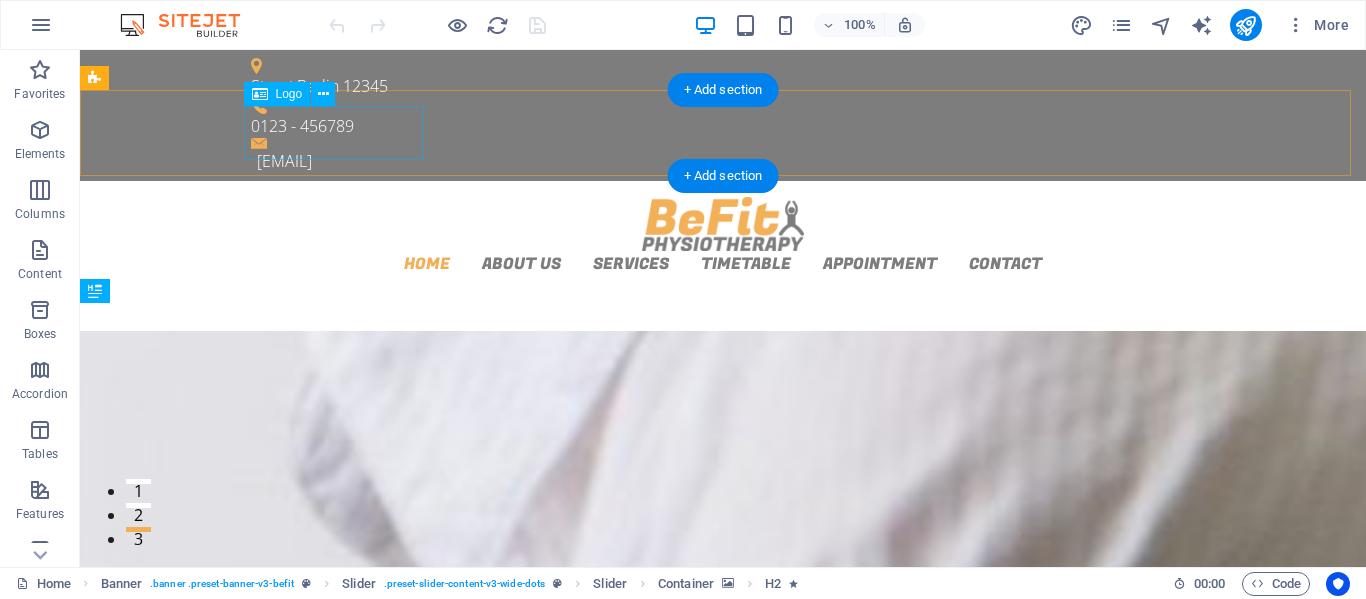 click at bounding box center [723, 224] 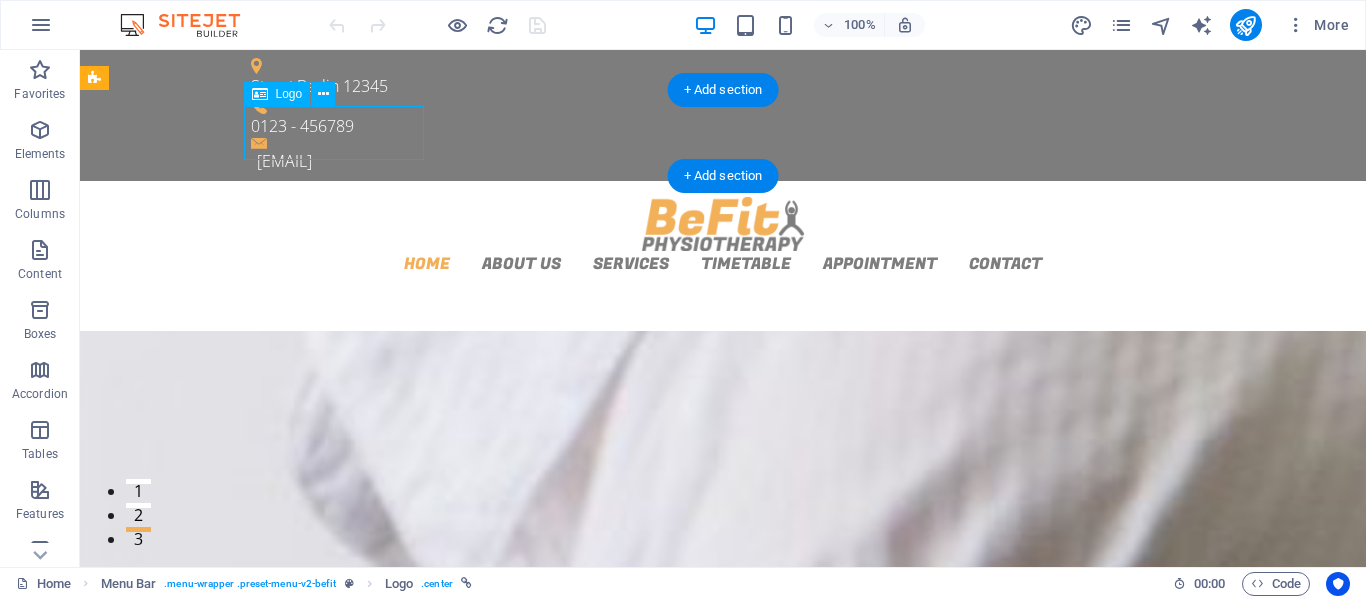 click at bounding box center (723, 224) 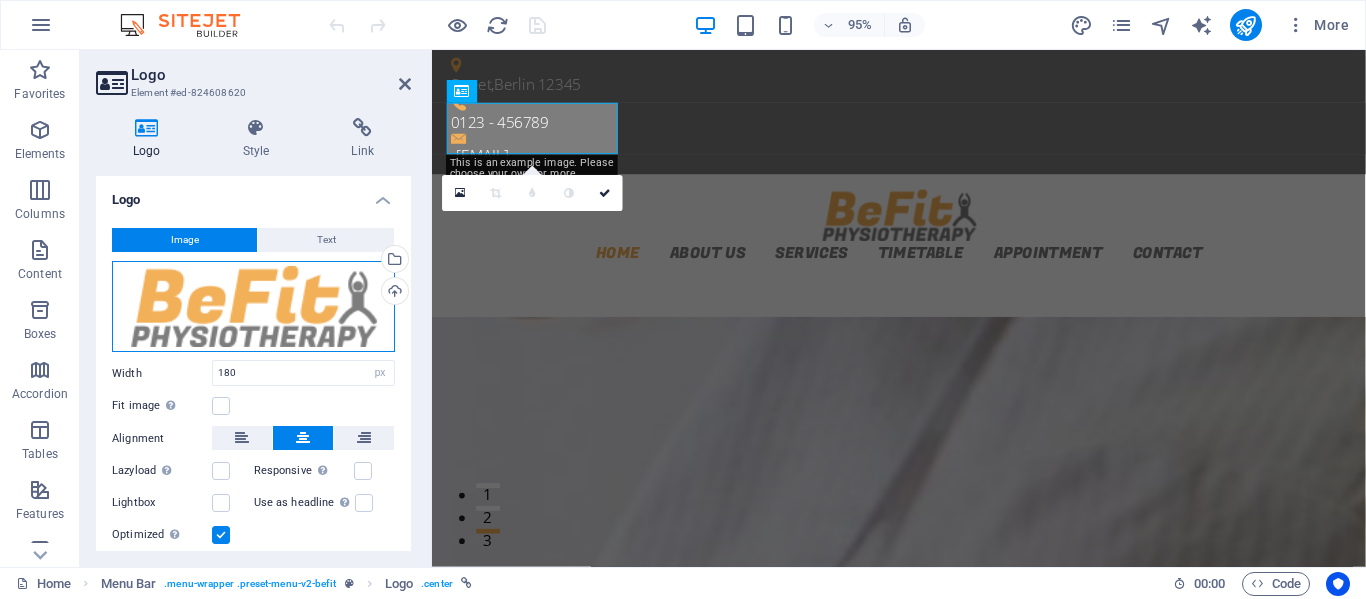 click on "Drag files here, click to choose files or select files from Files or our free stock photos & videos" at bounding box center (253, 307) 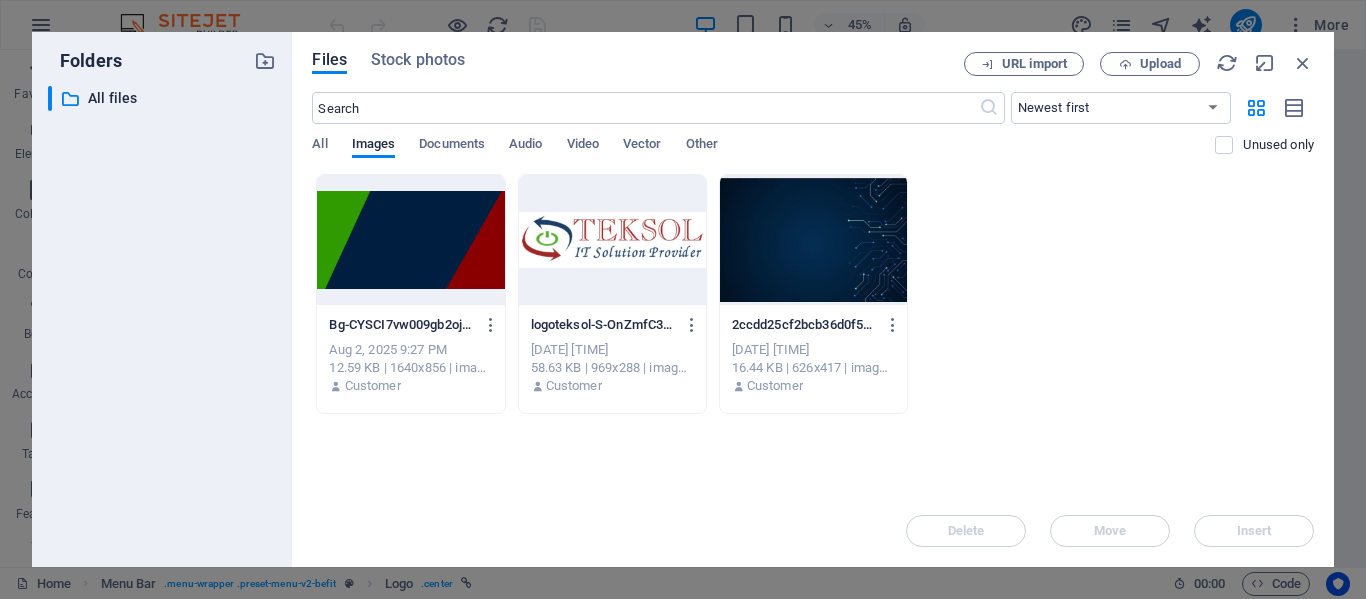 click at bounding box center (612, 240) 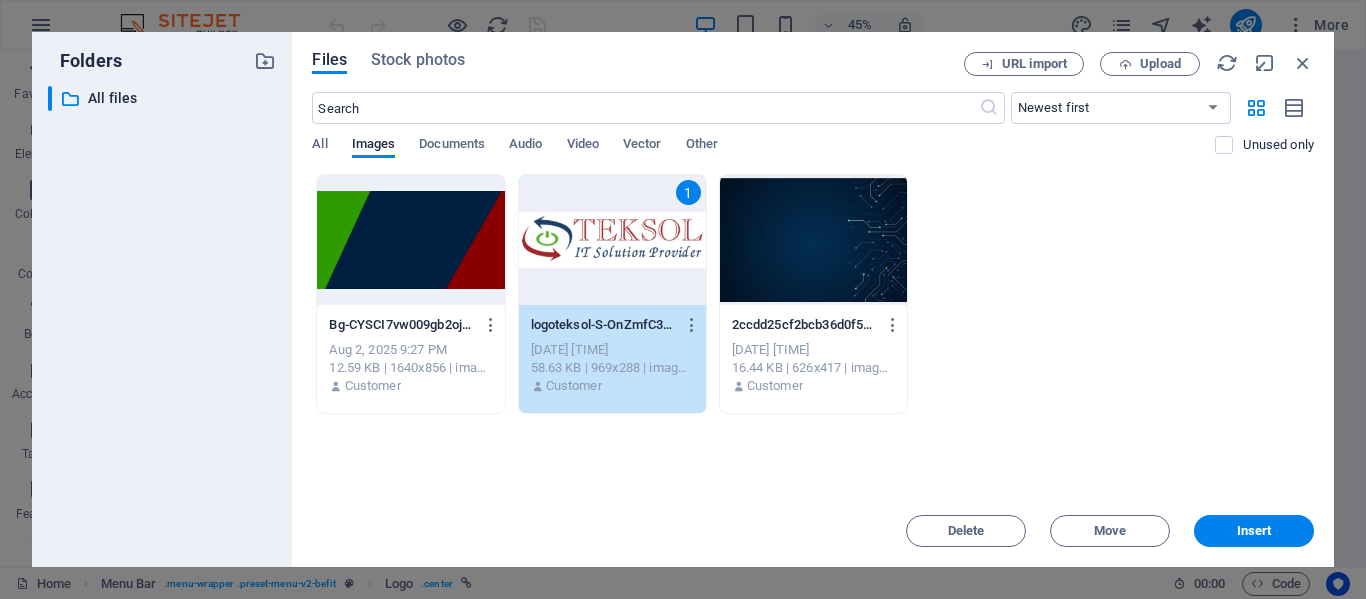 click on "1" at bounding box center (612, 240) 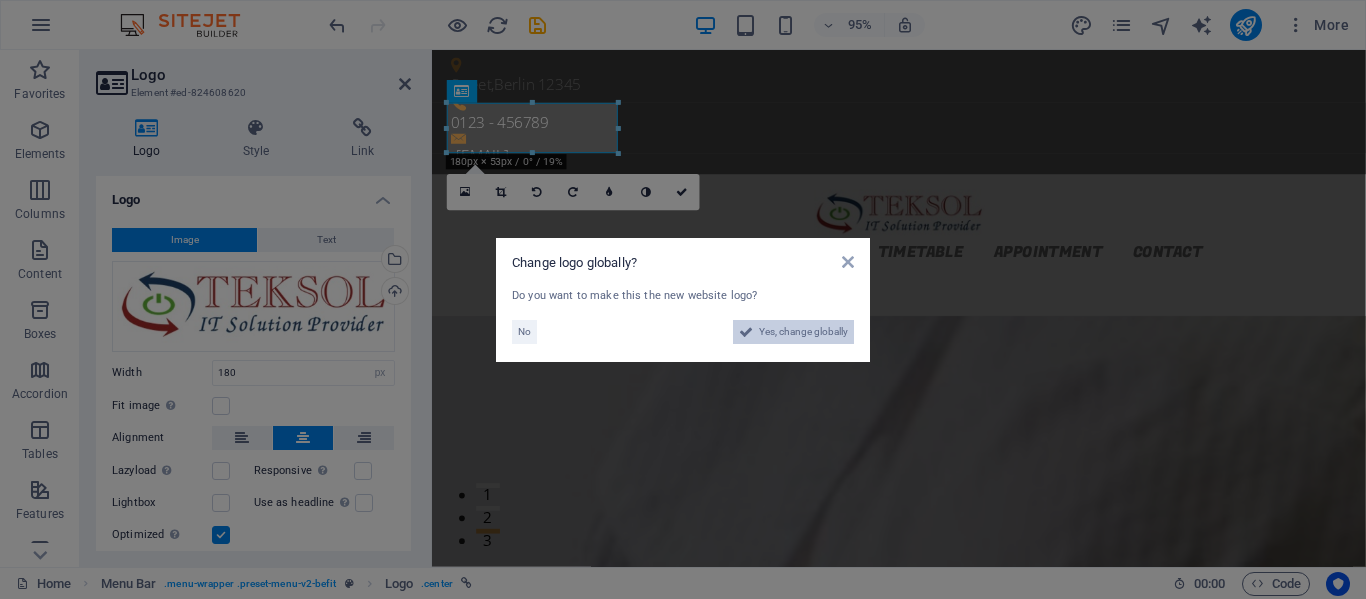 click on "Yes, change globally" at bounding box center [803, 332] 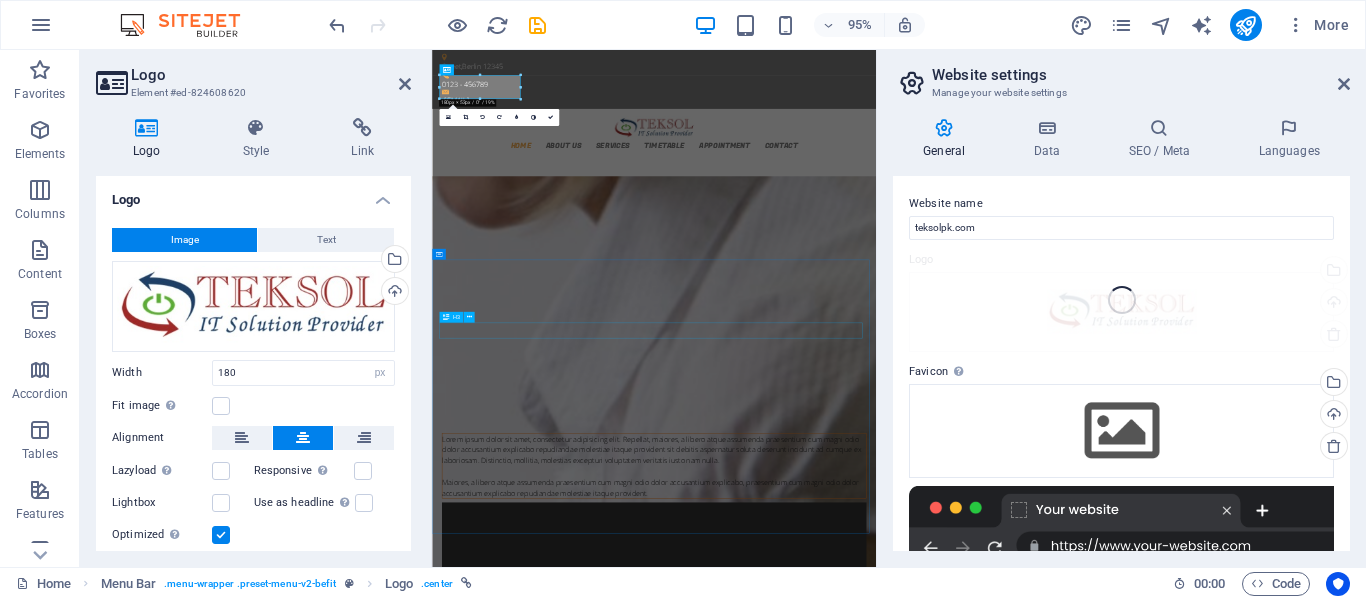 click on "Lorem consectetur adipisicing elit" at bounding box center (926, 867) 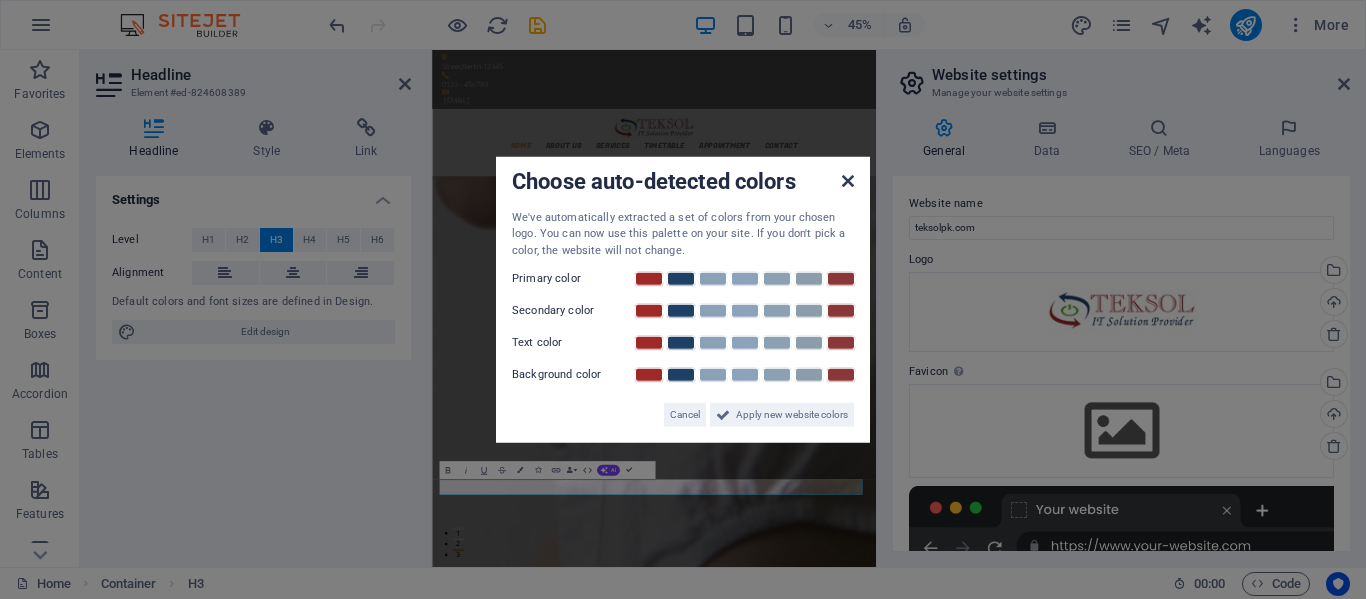 click at bounding box center [848, 180] 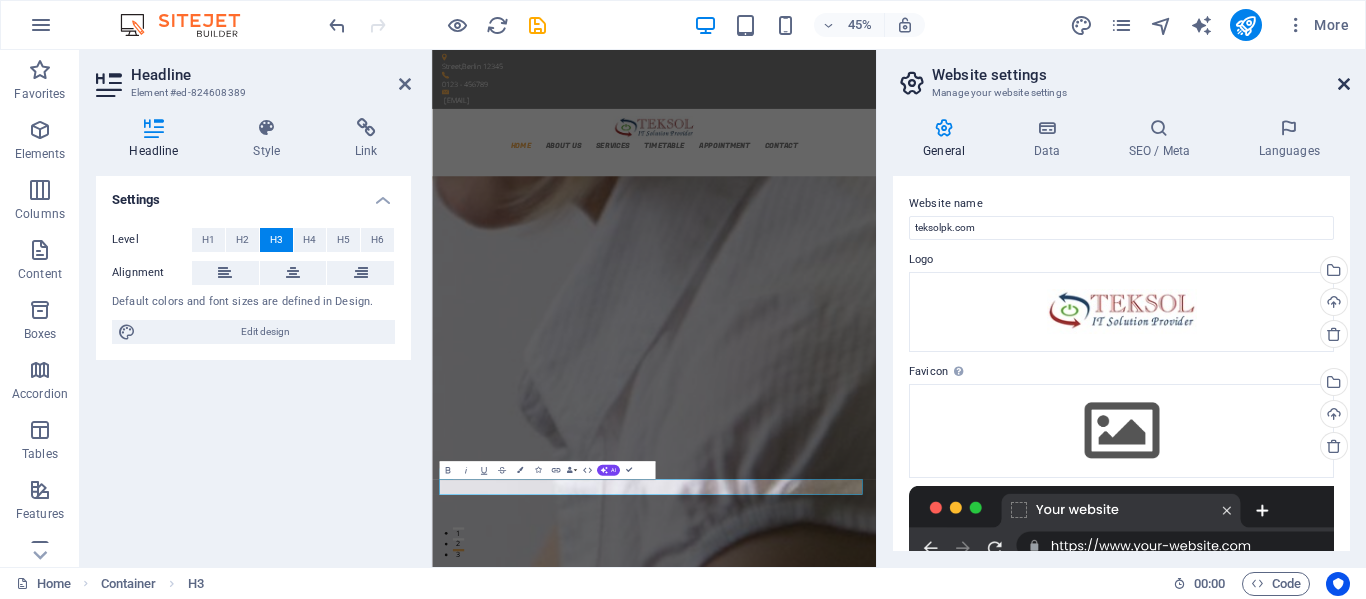 click at bounding box center (1344, 84) 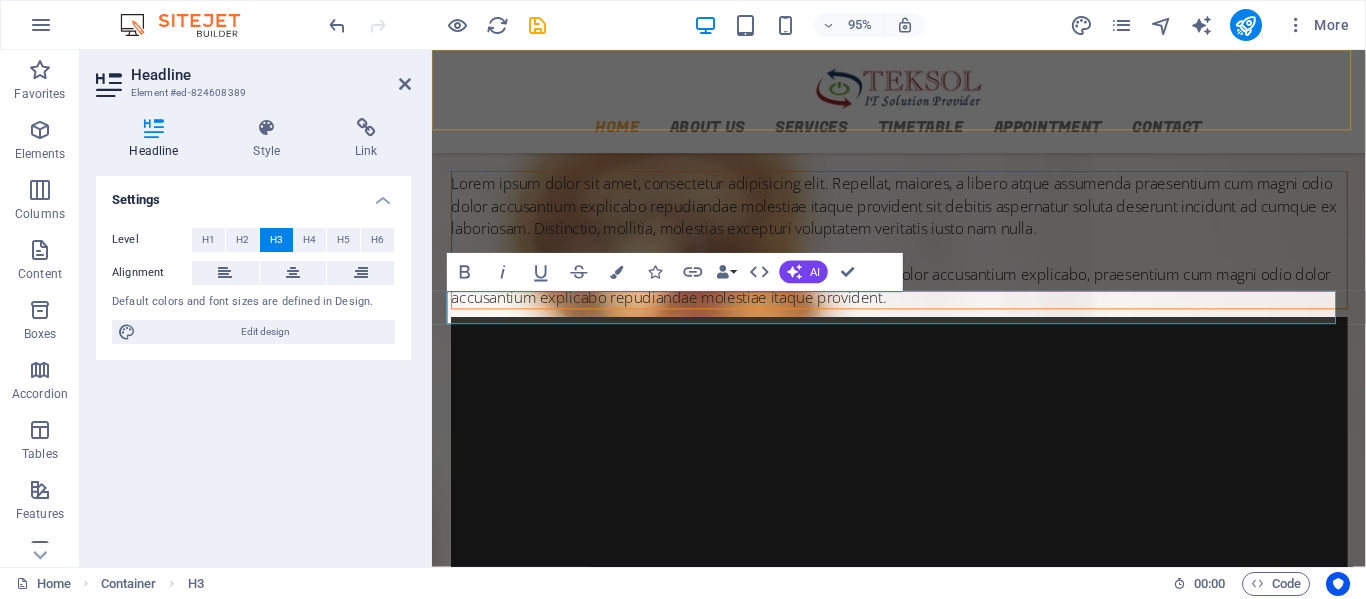 scroll, scrollTop: 351, scrollLeft: 0, axis: vertical 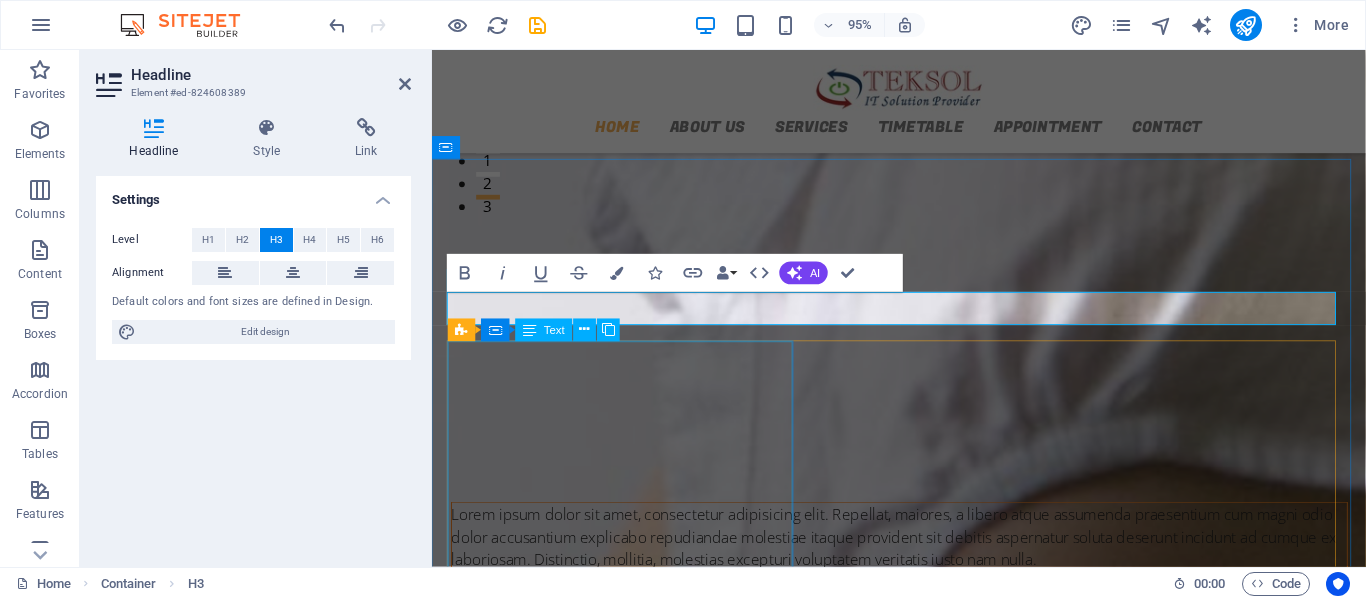 click on "Lorem ipsum dolor sit amet, consectetur adipisicing elit. Repellat, maiores, a libero atque assumenda praesentium cum magni odio dolor accusantium explicabo repudiandae molestiae itaque provident sit debitis aspernatur soluta deserunt incidunt ad cumque ex laboriosam. Distinctio, mollitia, molestias excepturi voluptatem veritatis iusto nam nulla. Maiores, a libero atque assumenda praesentium cum magni odio dolor accusantium explicabo, praesentium cum magni odio dolor accusantium explicabo repudiandae molestiae itaque provident." at bounding box center [924, 599] 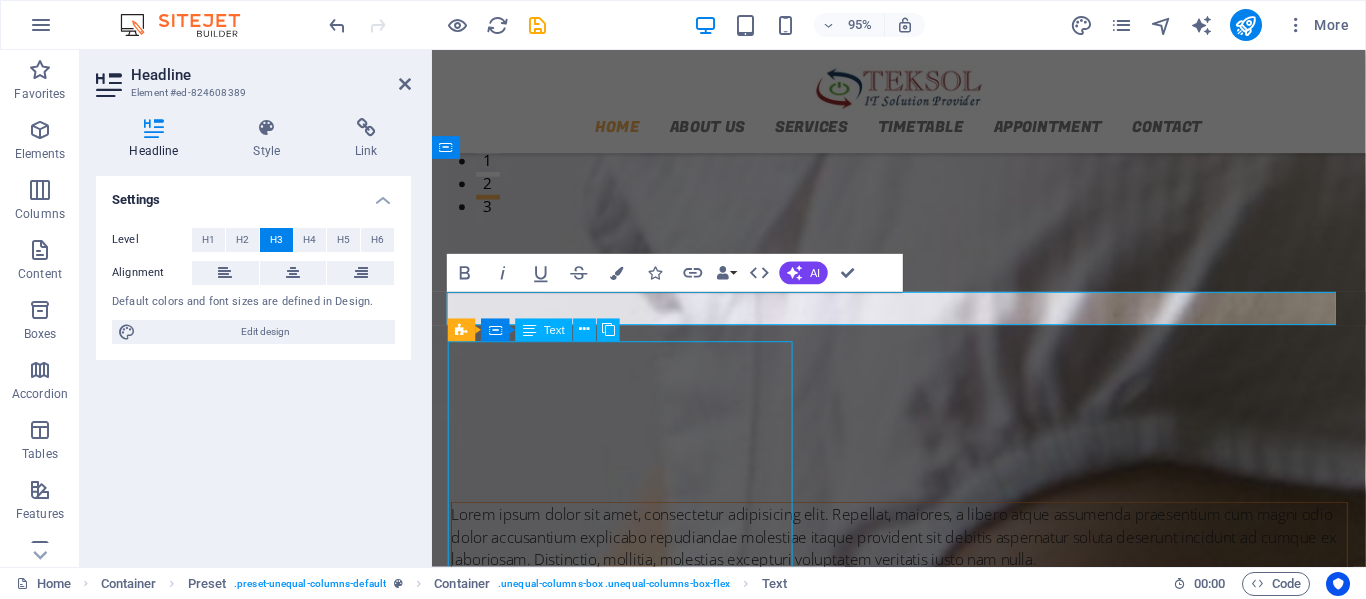 drag, startPoint x: 778, startPoint y: 420, endPoint x: 1298, endPoint y: 377, distance: 521.77484 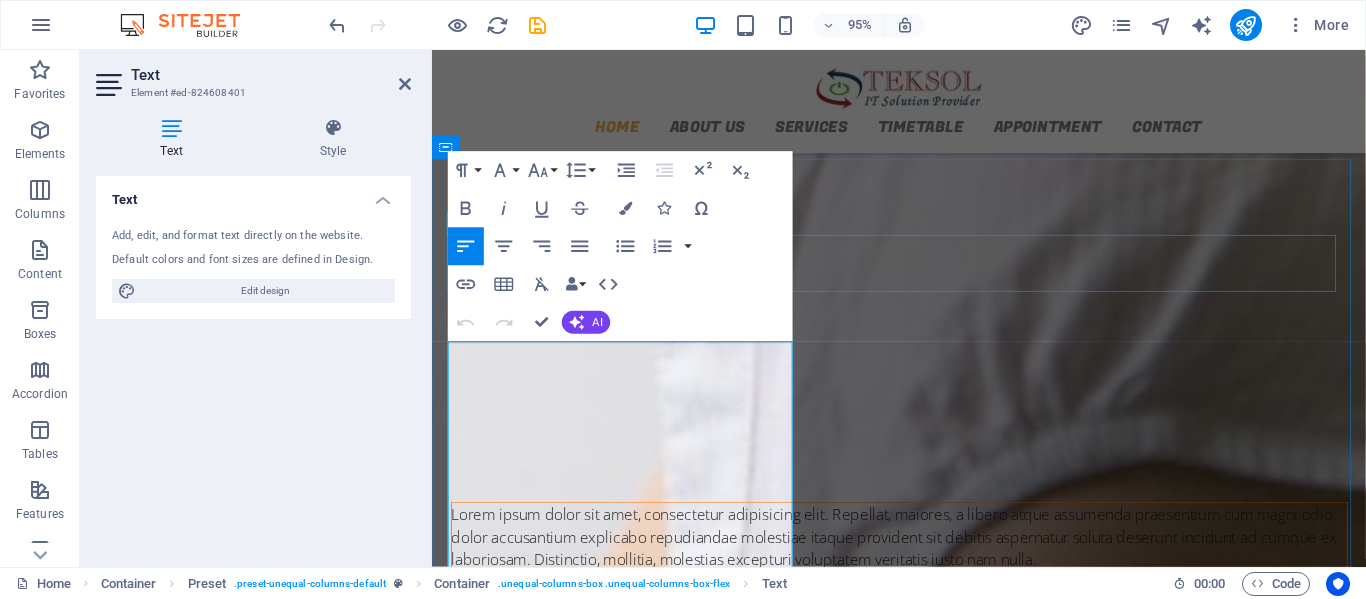 click on "teksolpk.com" at bounding box center [924, 445] 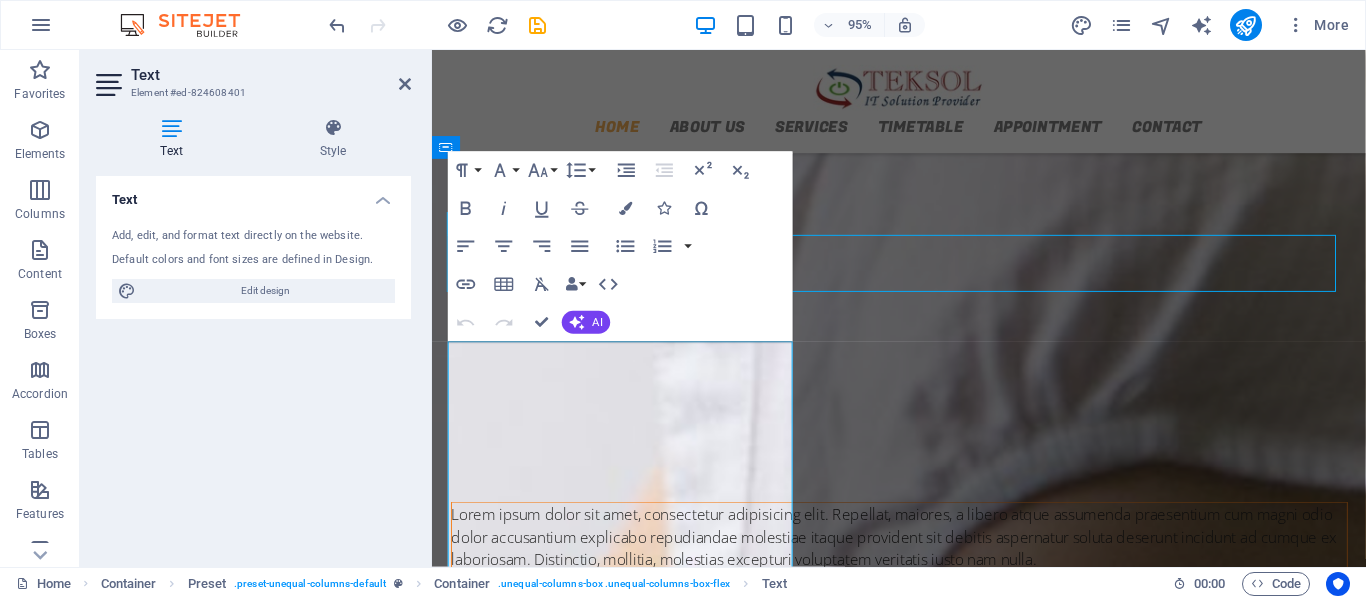 click on "teksolpk.com" at bounding box center [924, 445] 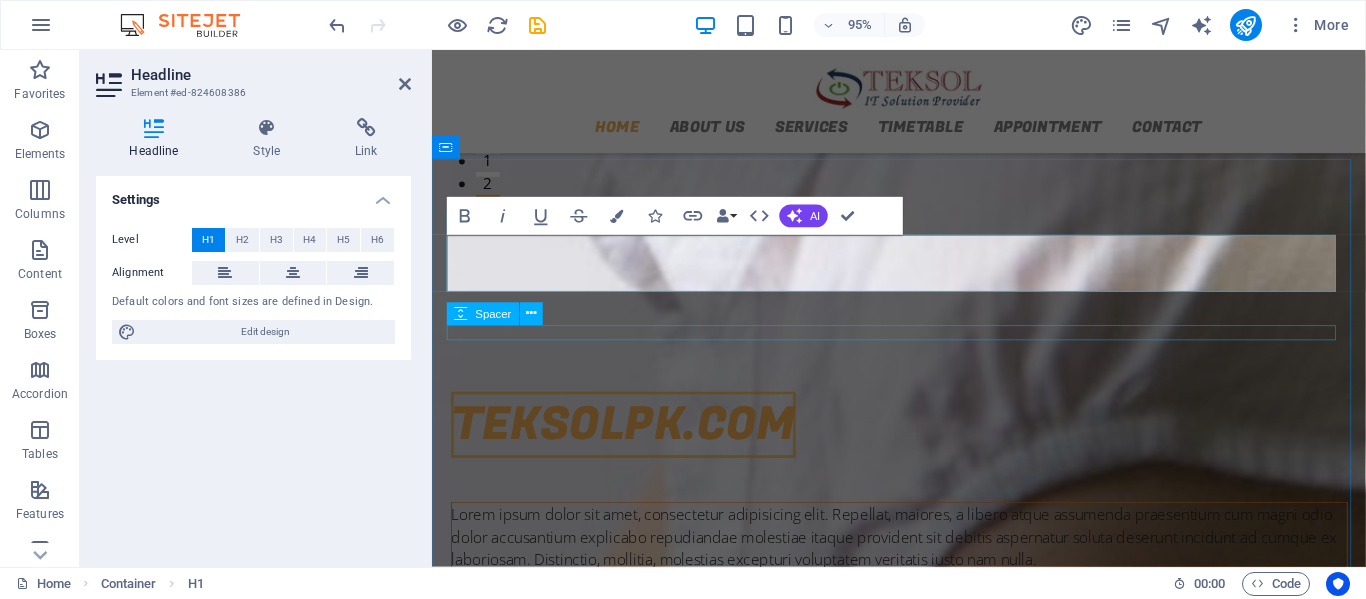 click at bounding box center (924, 518) 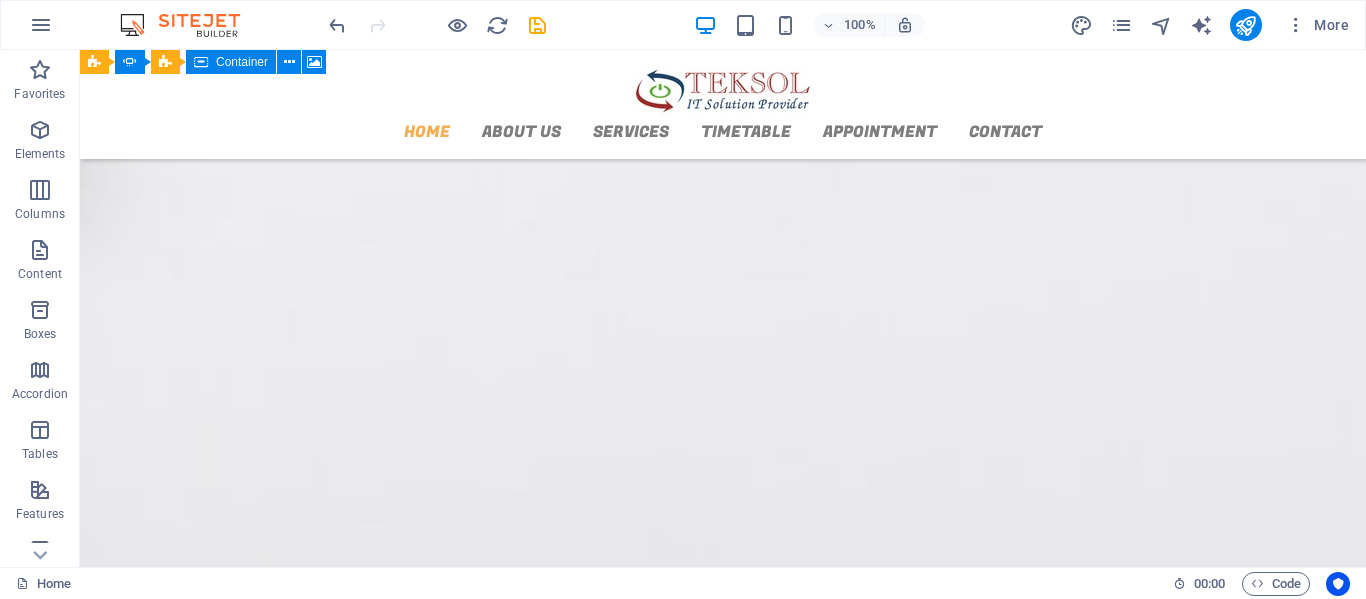 scroll, scrollTop: 2392, scrollLeft: 0, axis: vertical 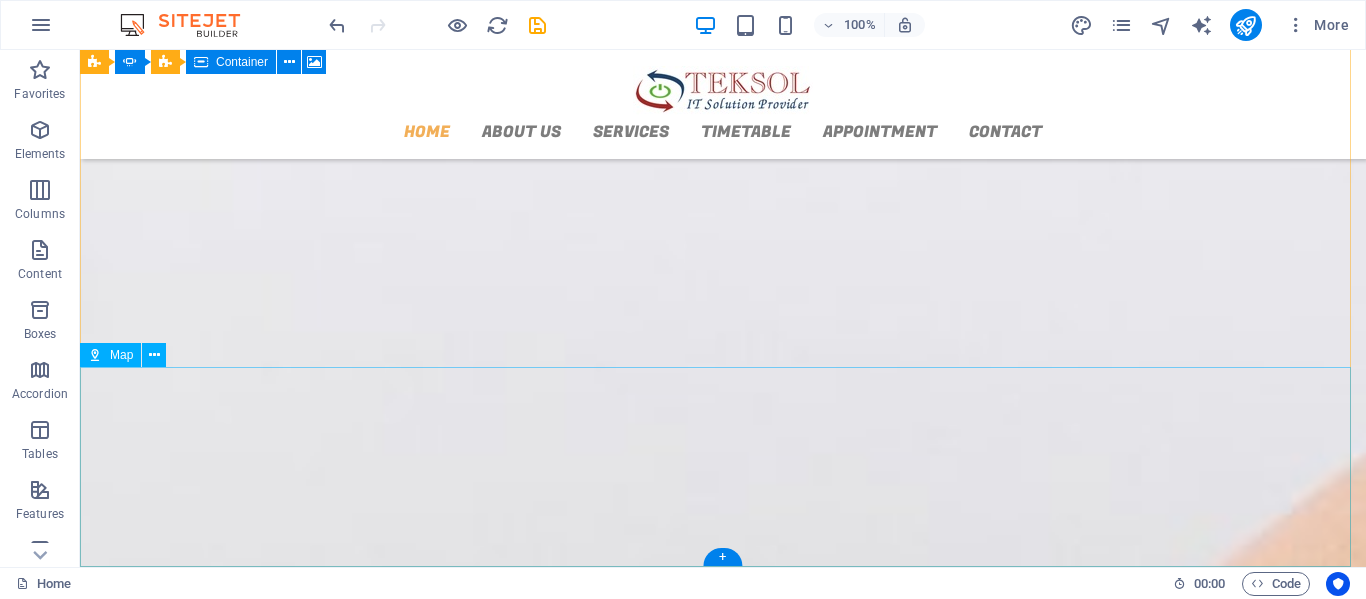 click at bounding box center [723, 2571] 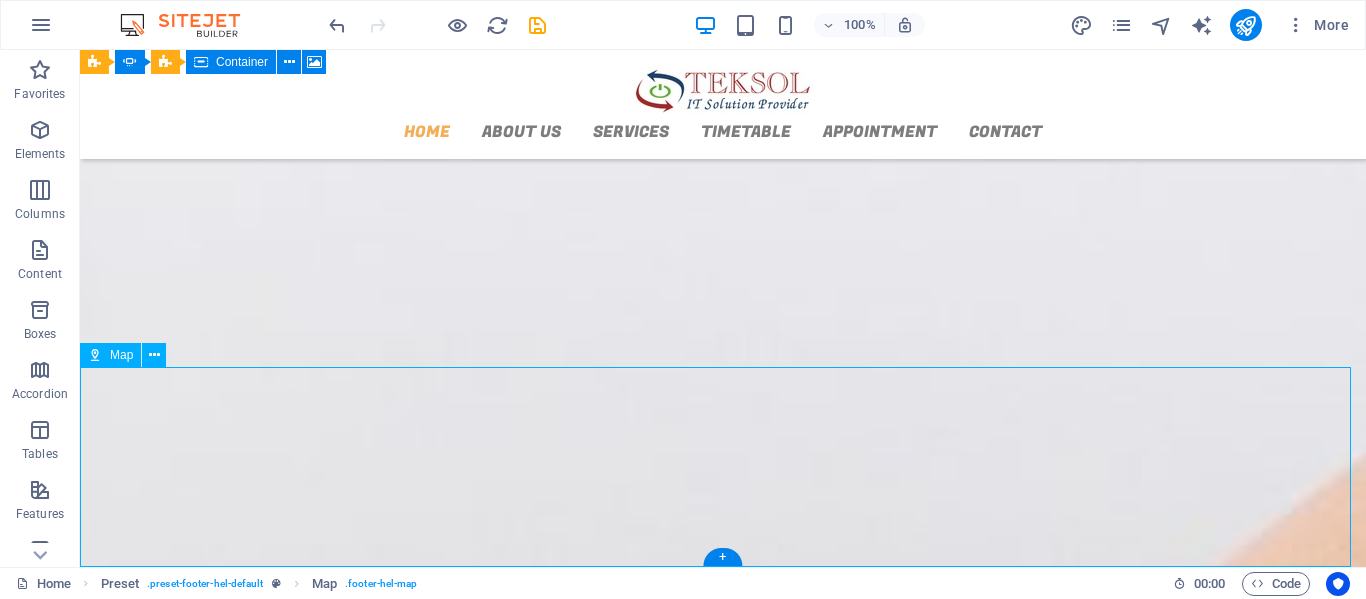 click at bounding box center (723, 2571) 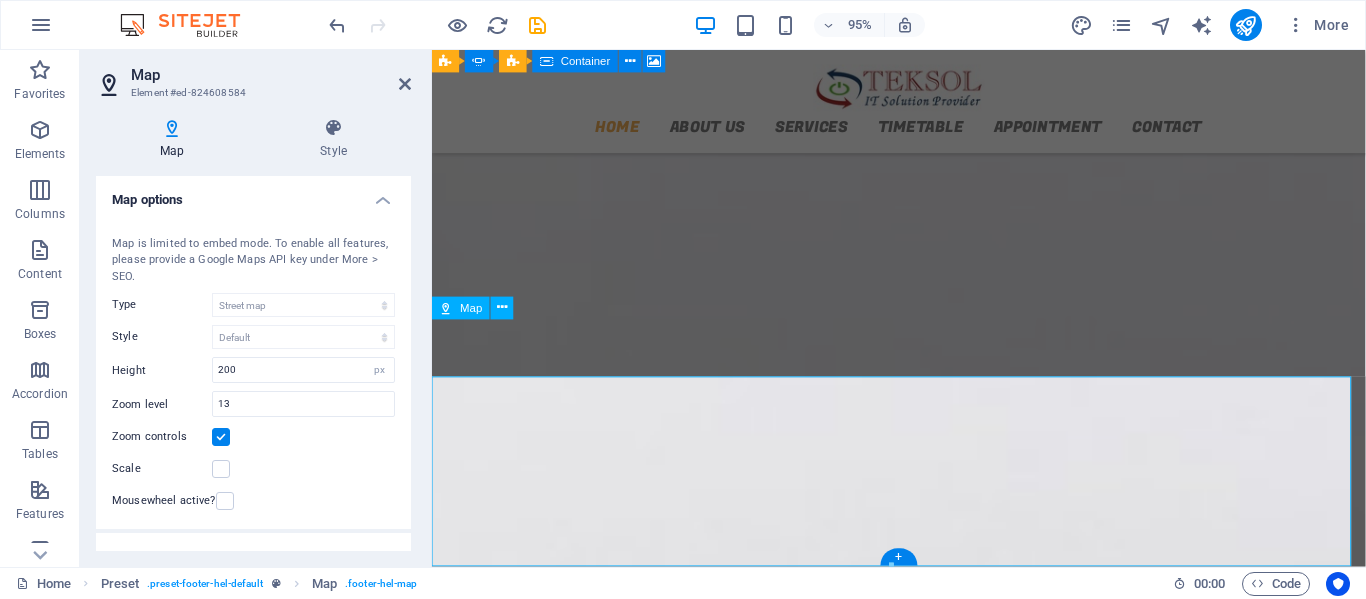 scroll, scrollTop: 2794, scrollLeft: 0, axis: vertical 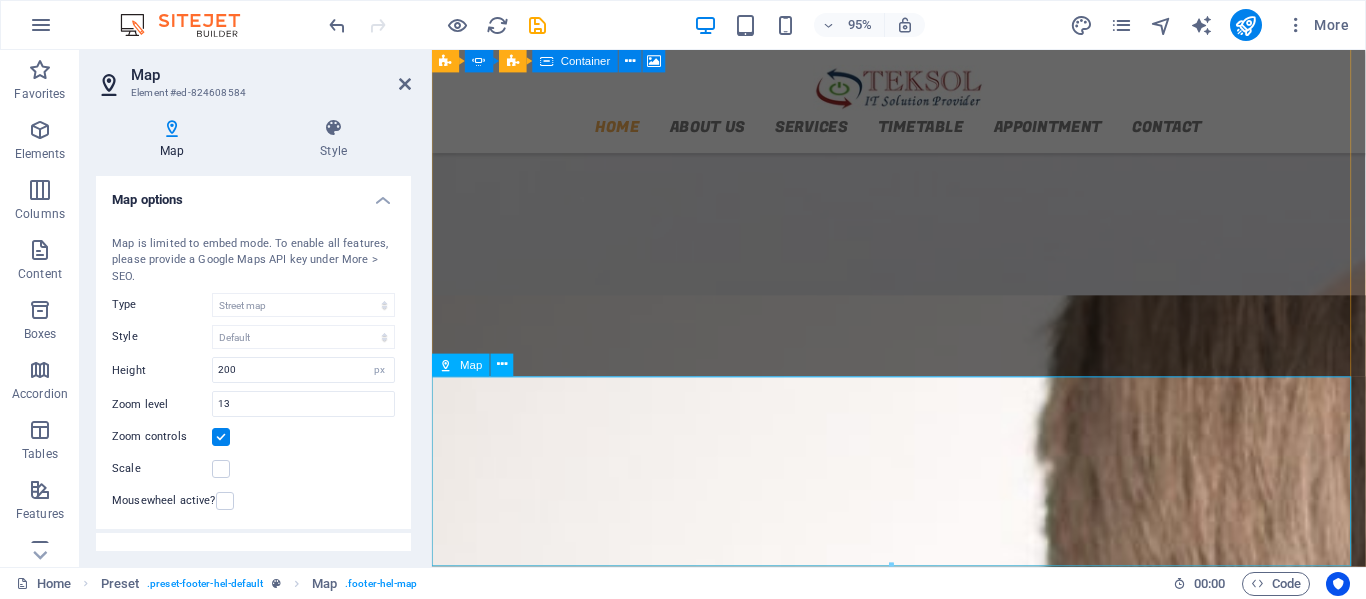 click at bounding box center (923, 2528) 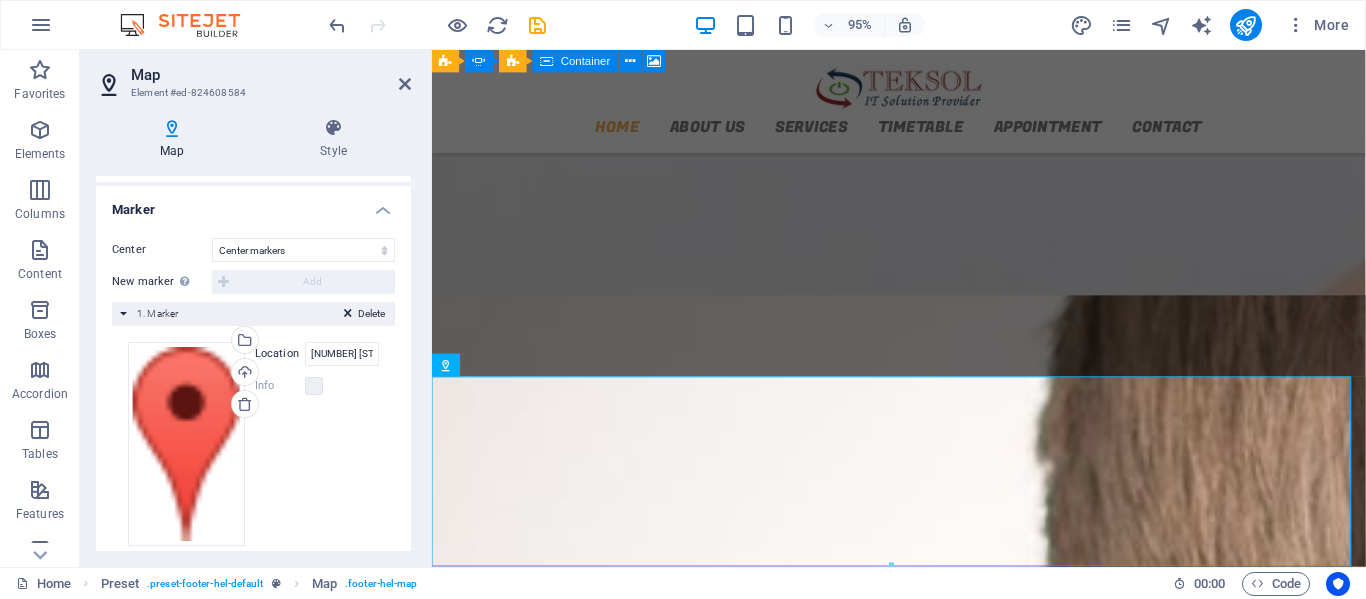 scroll, scrollTop: 370, scrollLeft: 0, axis: vertical 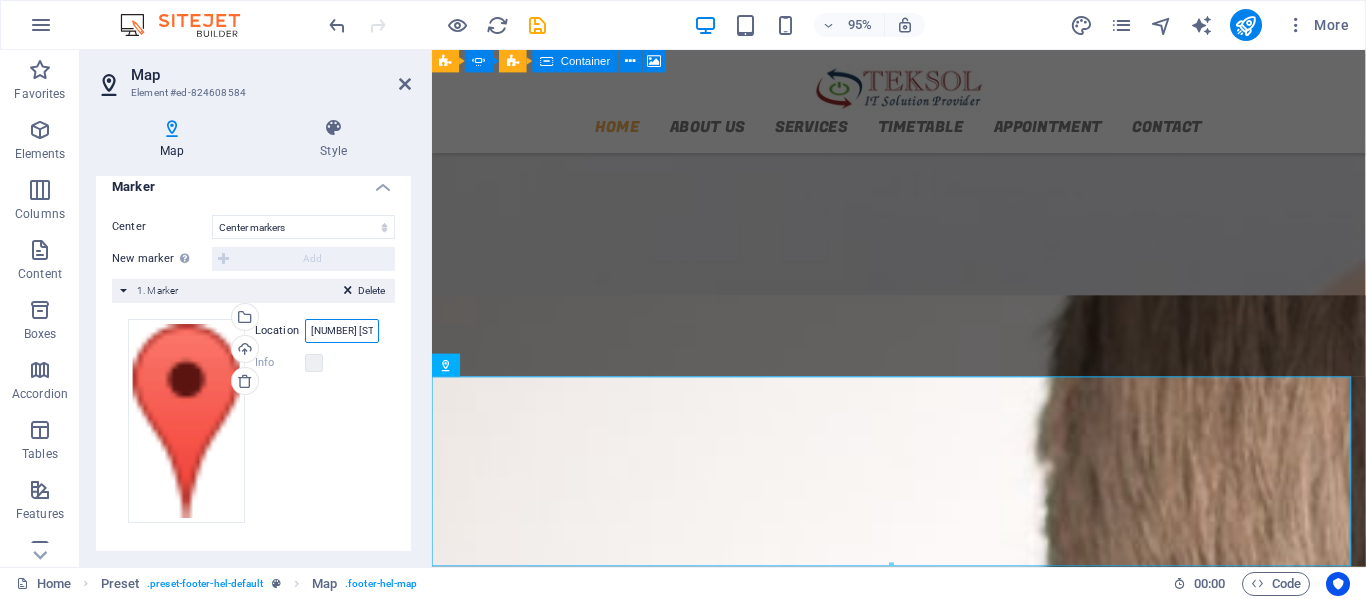 click on "34 Washington Ave, 33139 Miami Beach, FL" at bounding box center [342, 331] 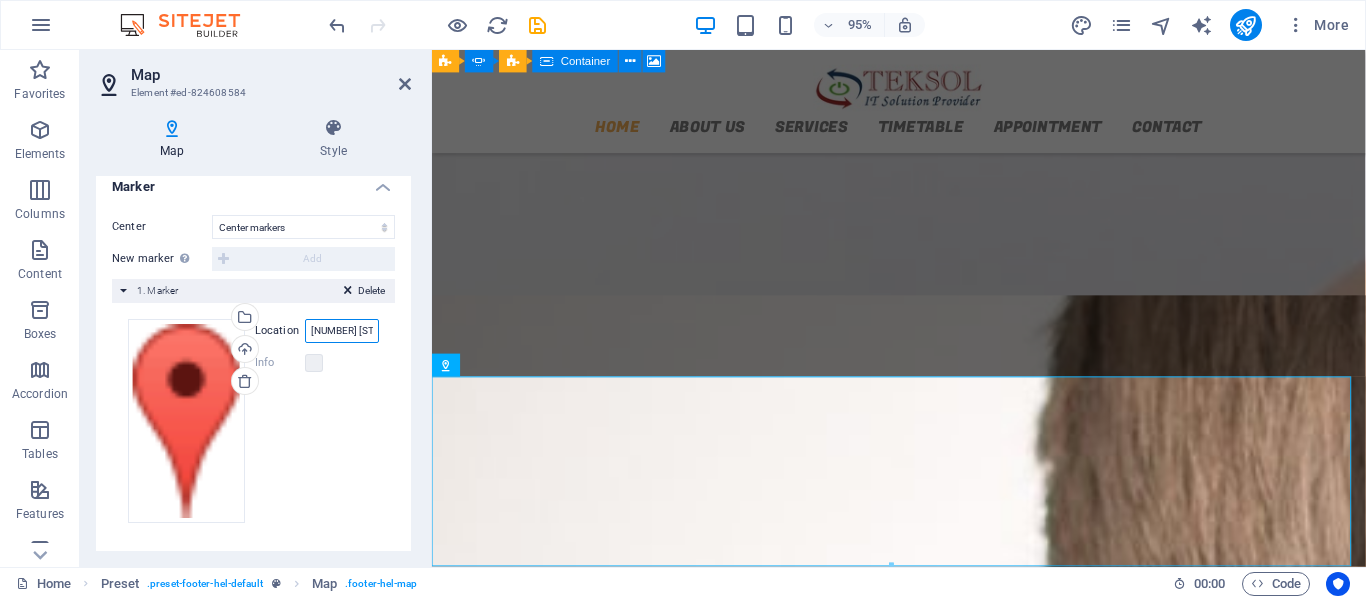 drag, startPoint x: 310, startPoint y: 325, endPoint x: 417, endPoint y: 362, distance: 113.216606 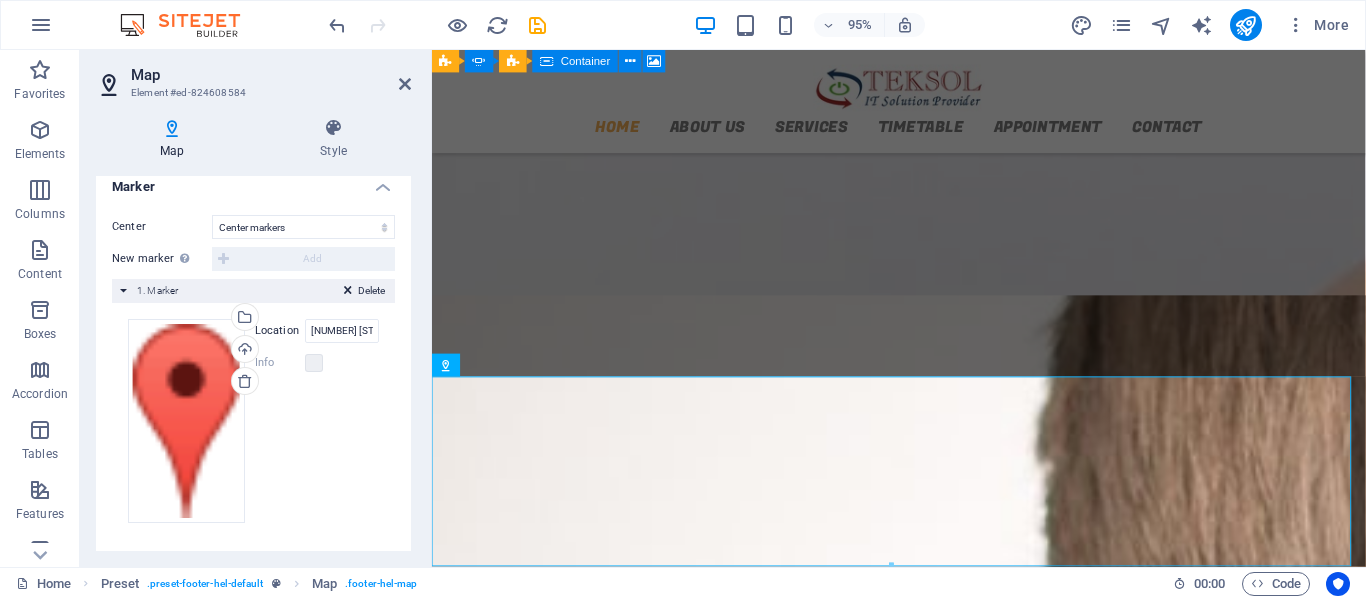 scroll, scrollTop: 2485, scrollLeft: 0, axis: vertical 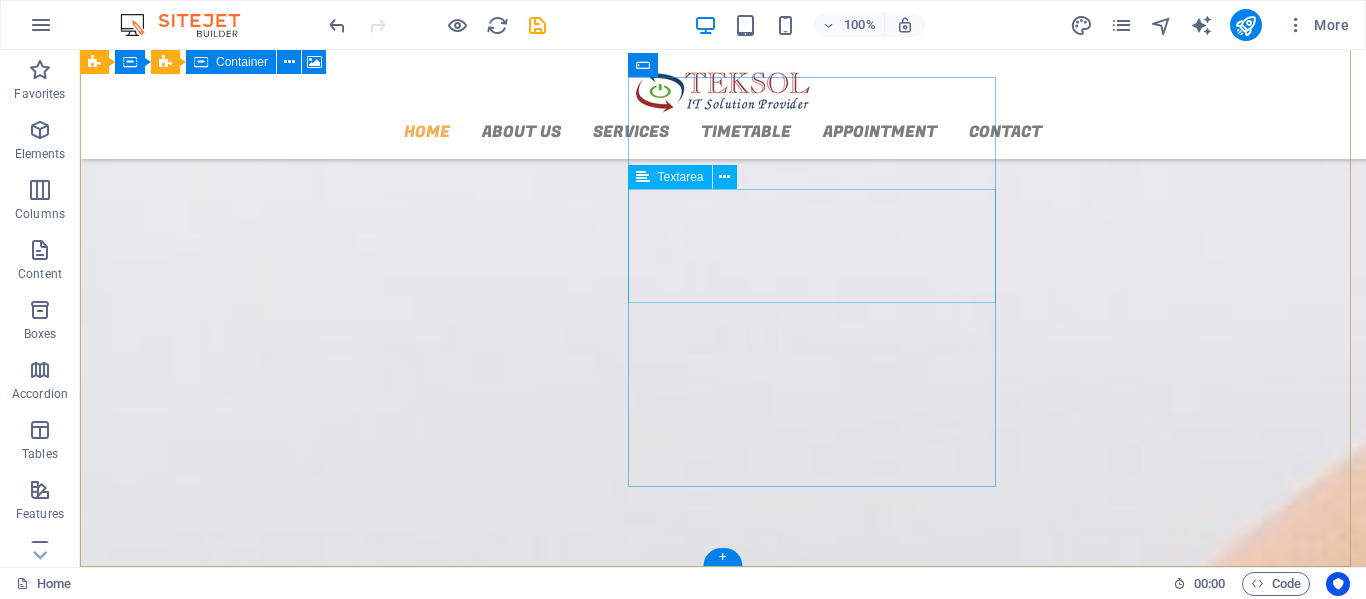 drag, startPoint x: 497, startPoint y: 412, endPoint x: 1018, endPoint y: 336, distance: 526.514 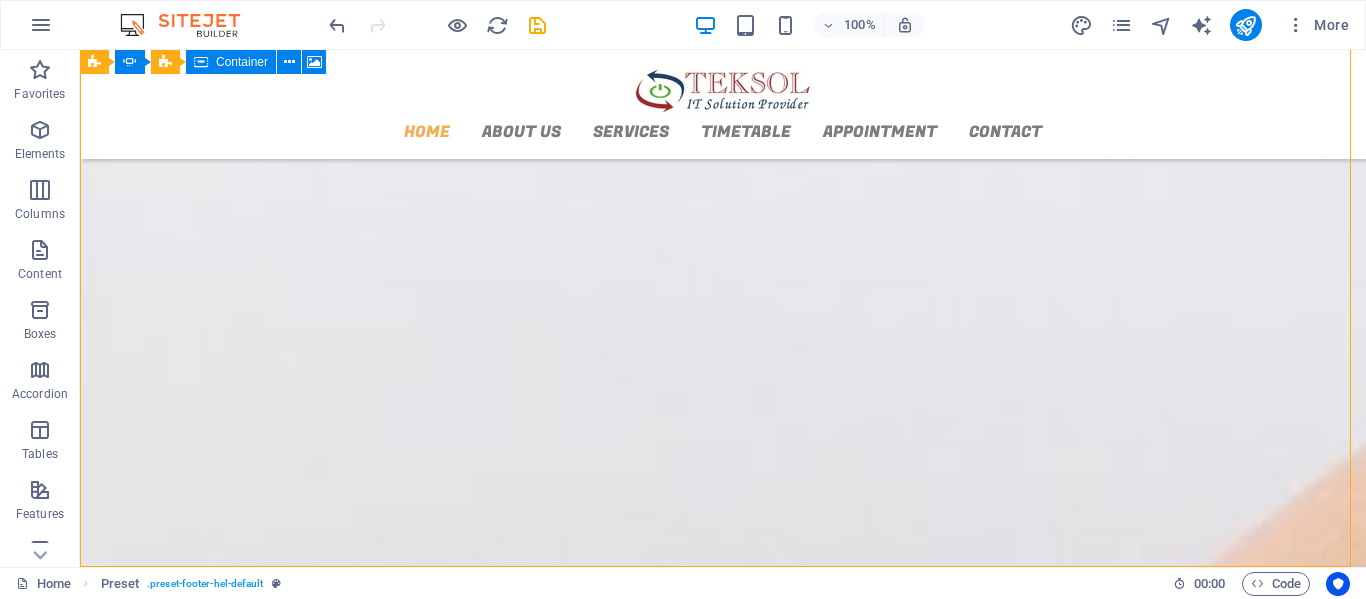 drag, startPoint x: 1018, startPoint y: 336, endPoint x: 1365, endPoint y: 538, distance: 401.5134 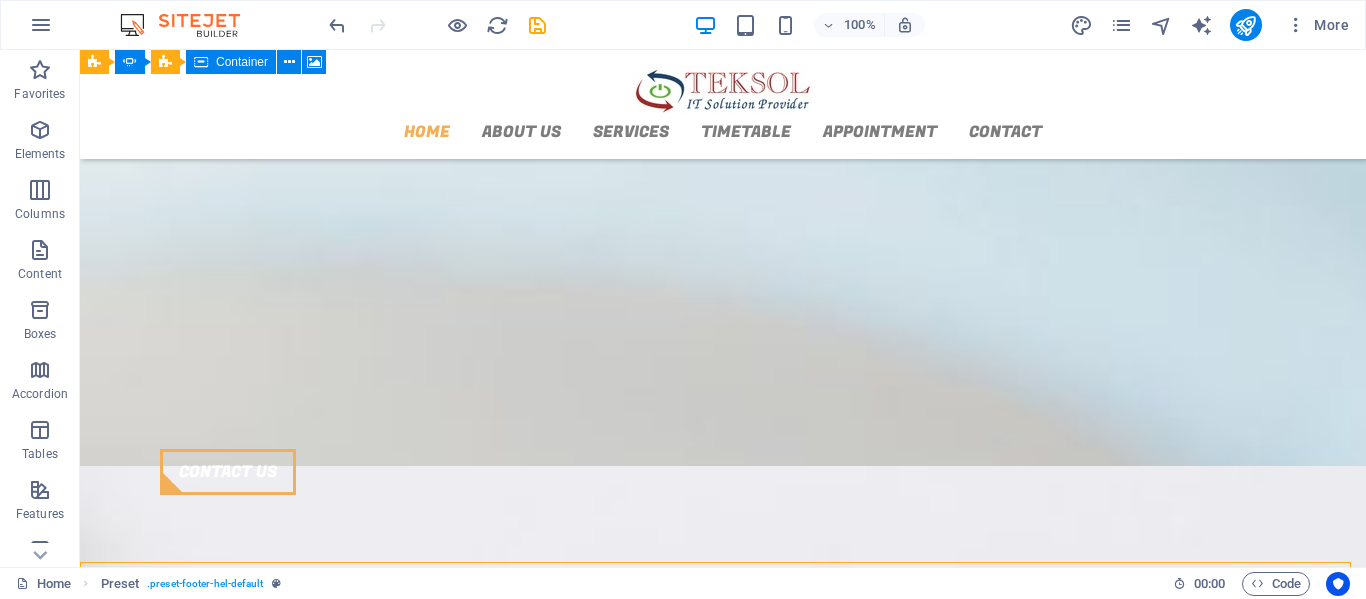 scroll, scrollTop: 1623, scrollLeft: 0, axis: vertical 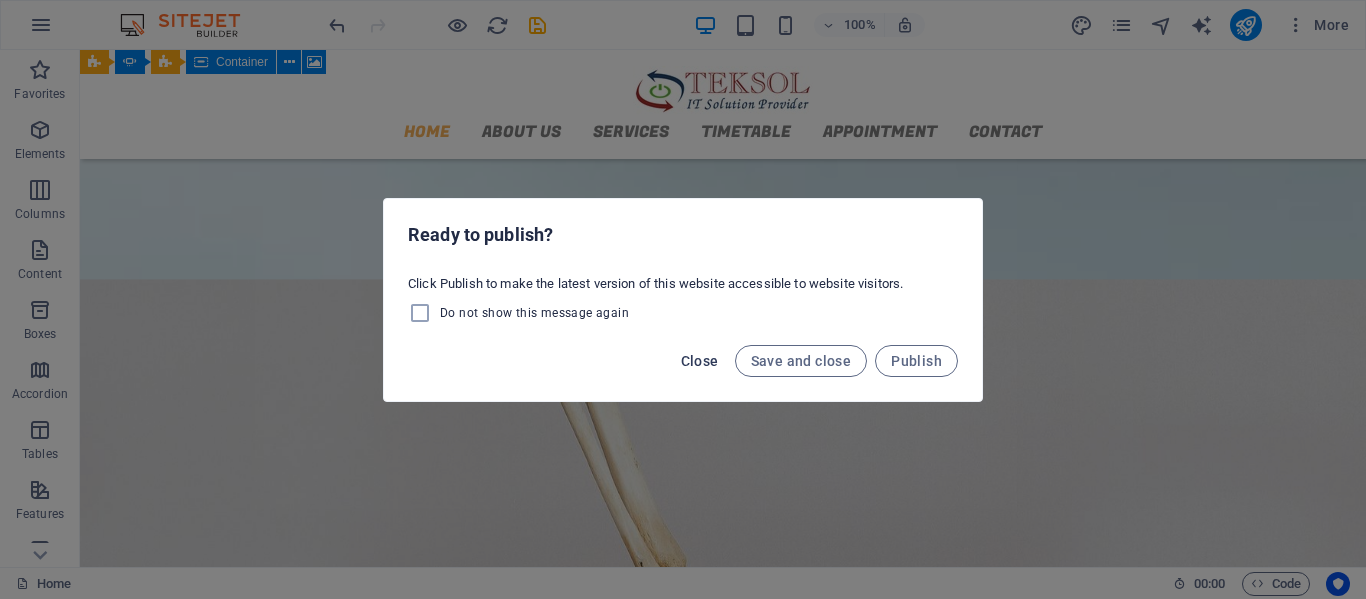 click on "Close" at bounding box center [700, 361] 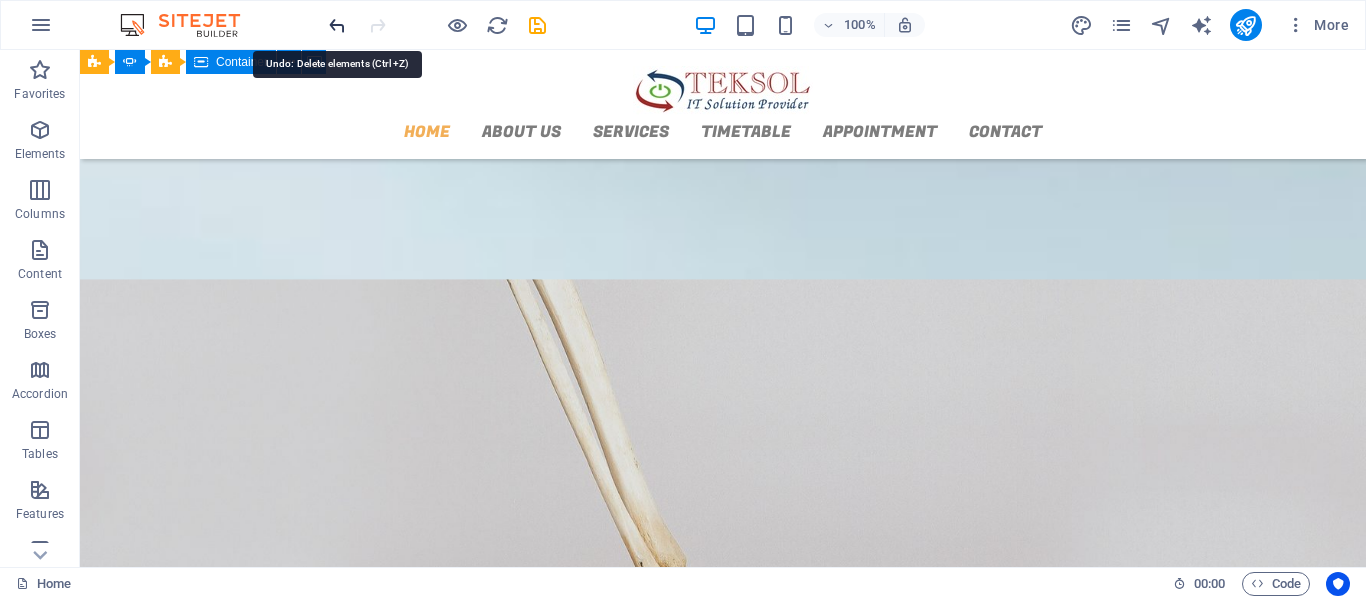 click at bounding box center [337, 25] 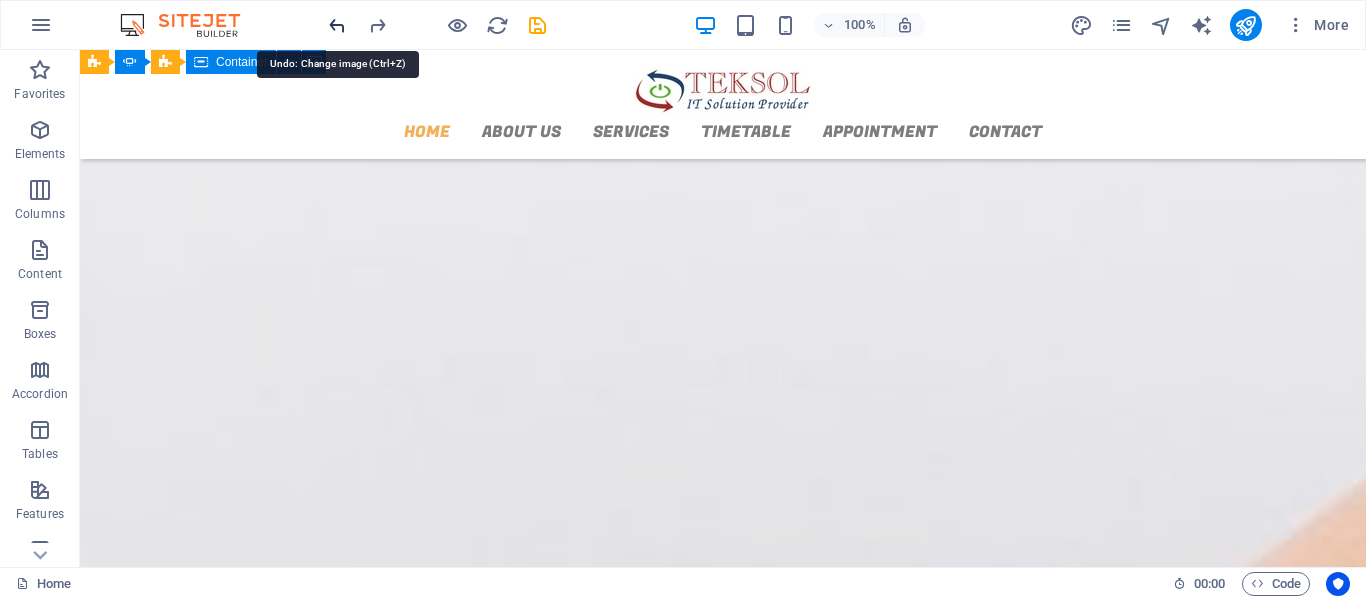 scroll, scrollTop: 2685, scrollLeft: 0, axis: vertical 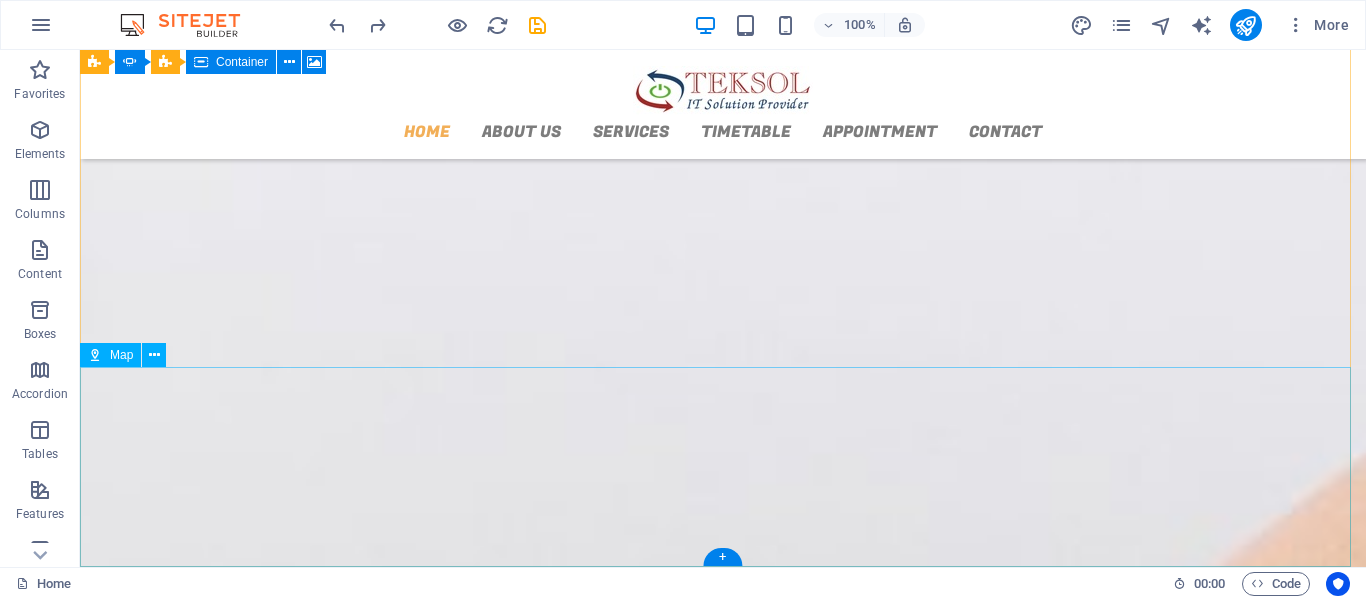click at bounding box center (723, 2571) 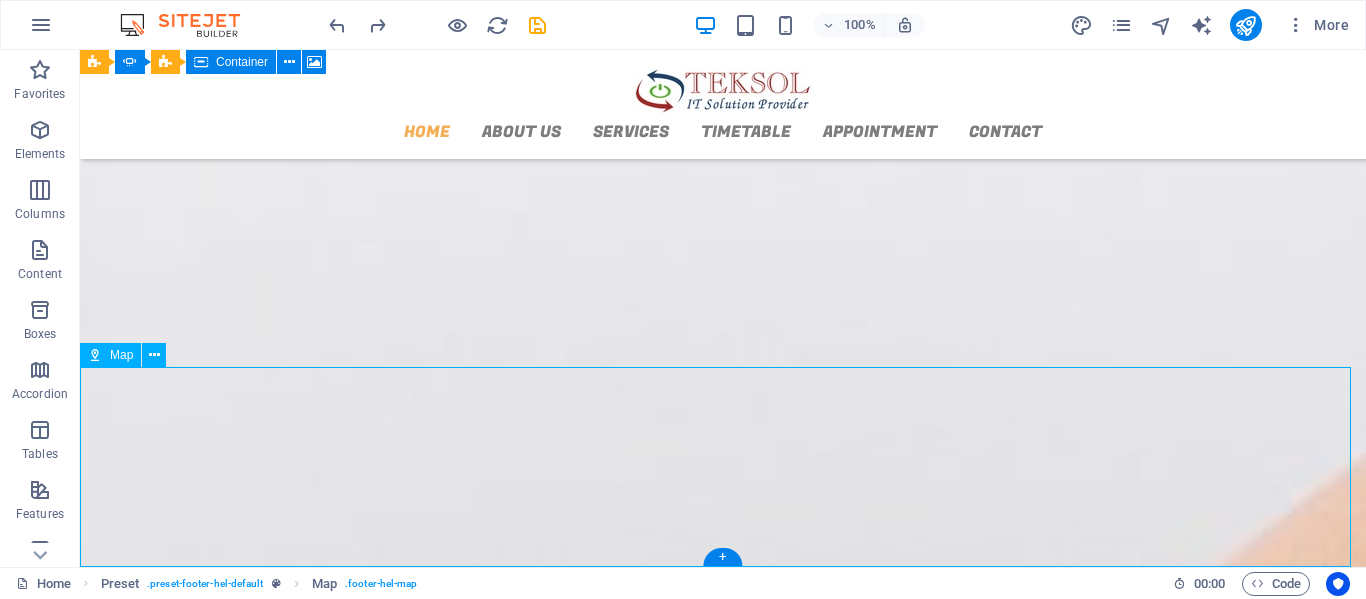 click at bounding box center [723, 2571] 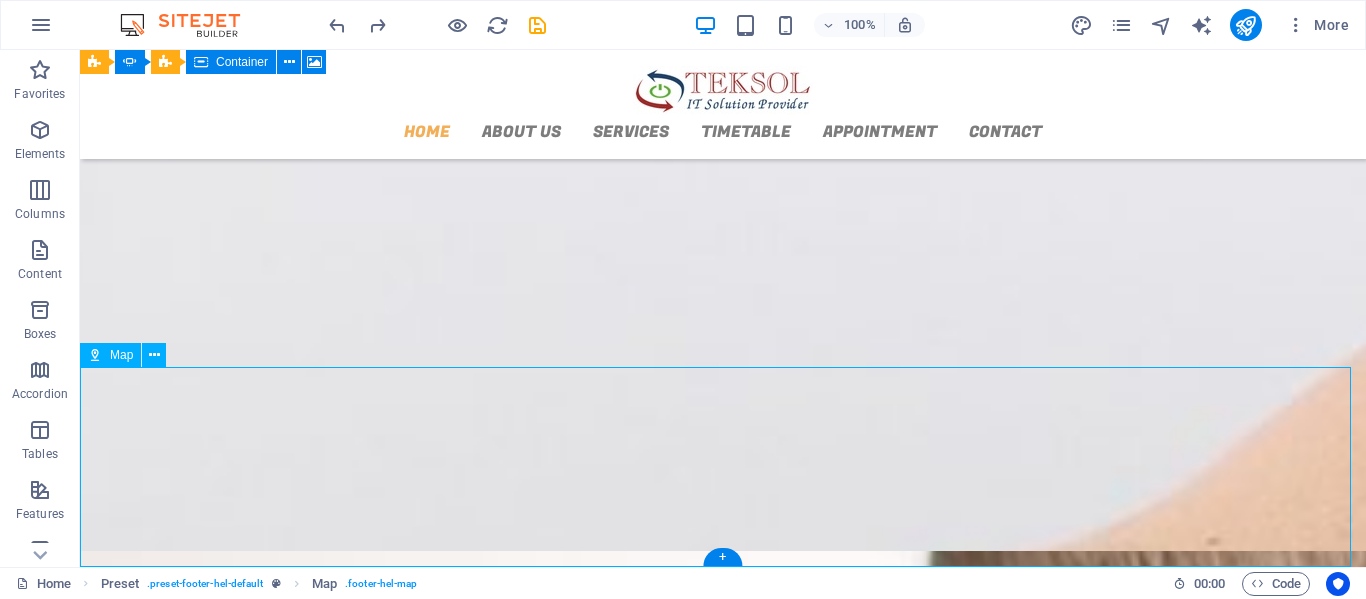 click at bounding box center (723, 2565) 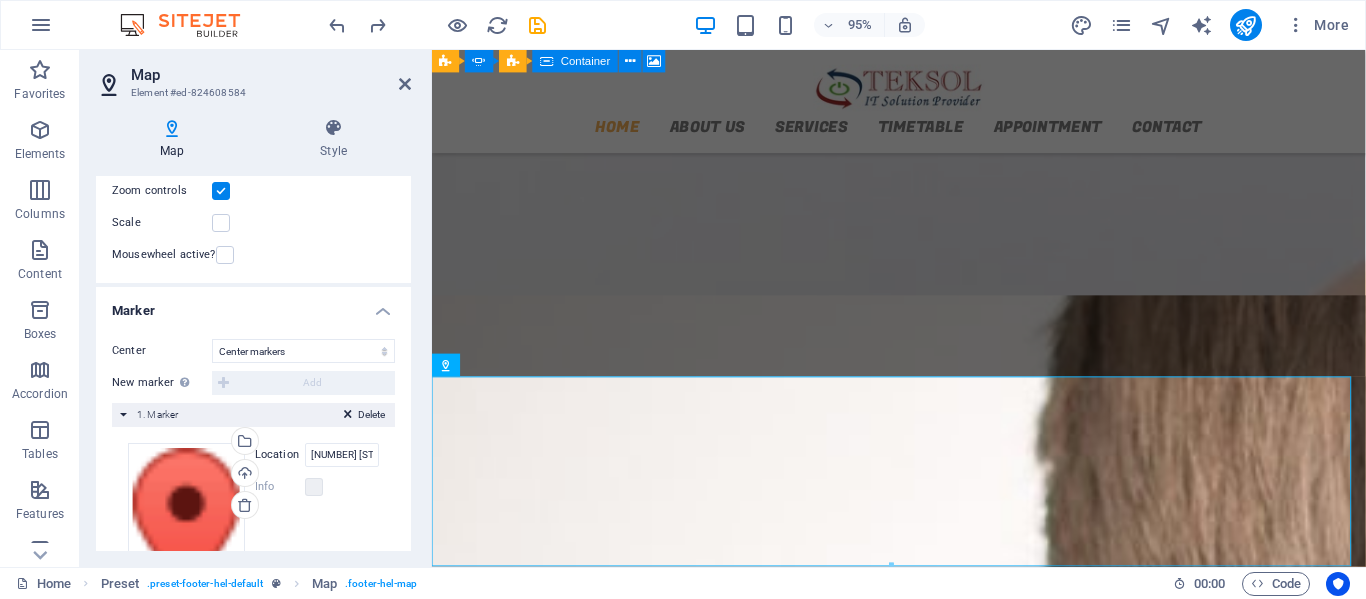 scroll, scrollTop: 370, scrollLeft: 0, axis: vertical 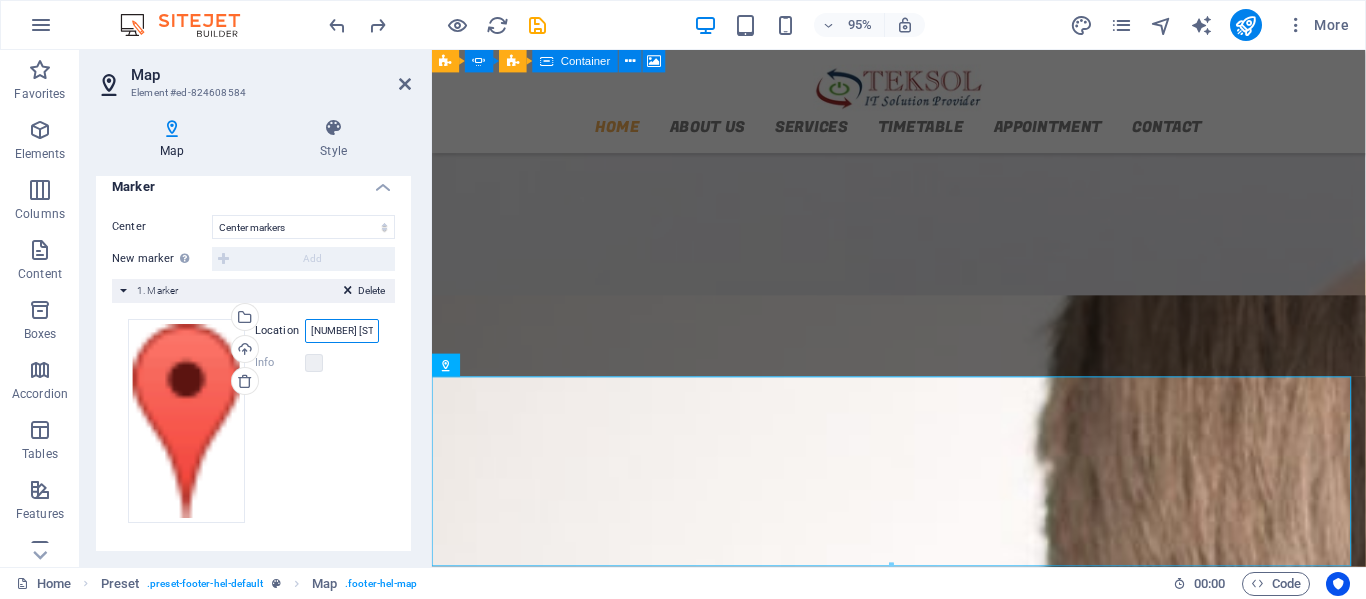 drag, startPoint x: 364, startPoint y: 331, endPoint x: 305, endPoint y: 346, distance: 60.876926 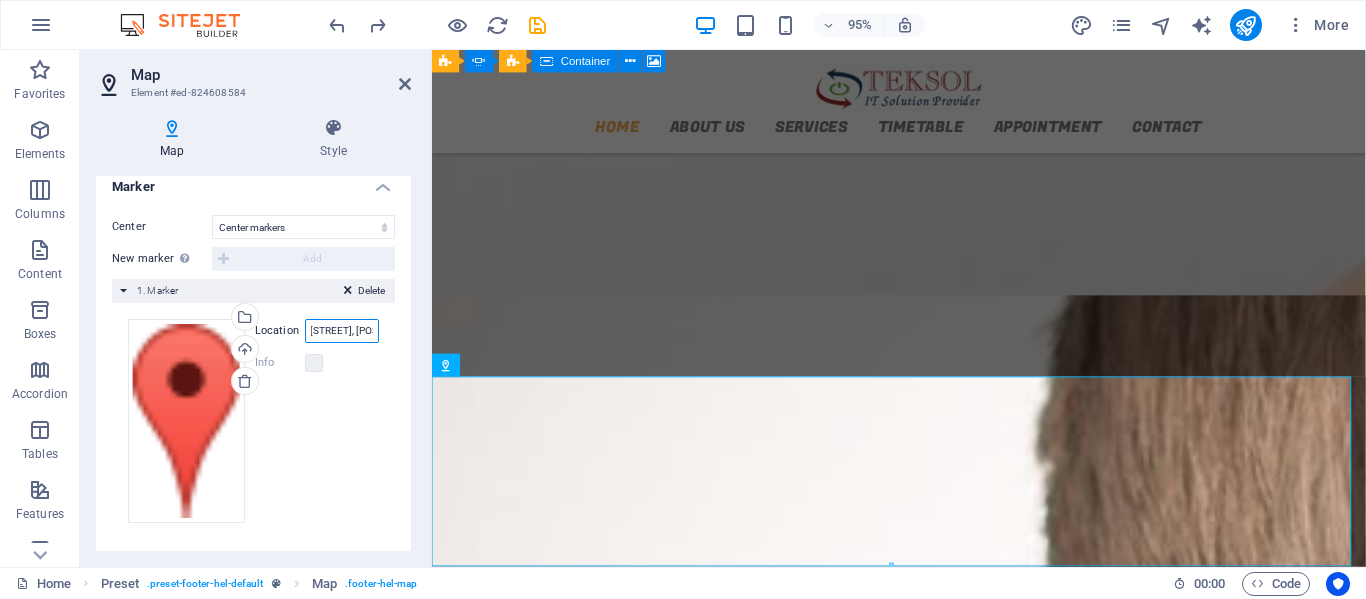 scroll, scrollTop: 0, scrollLeft: 0, axis: both 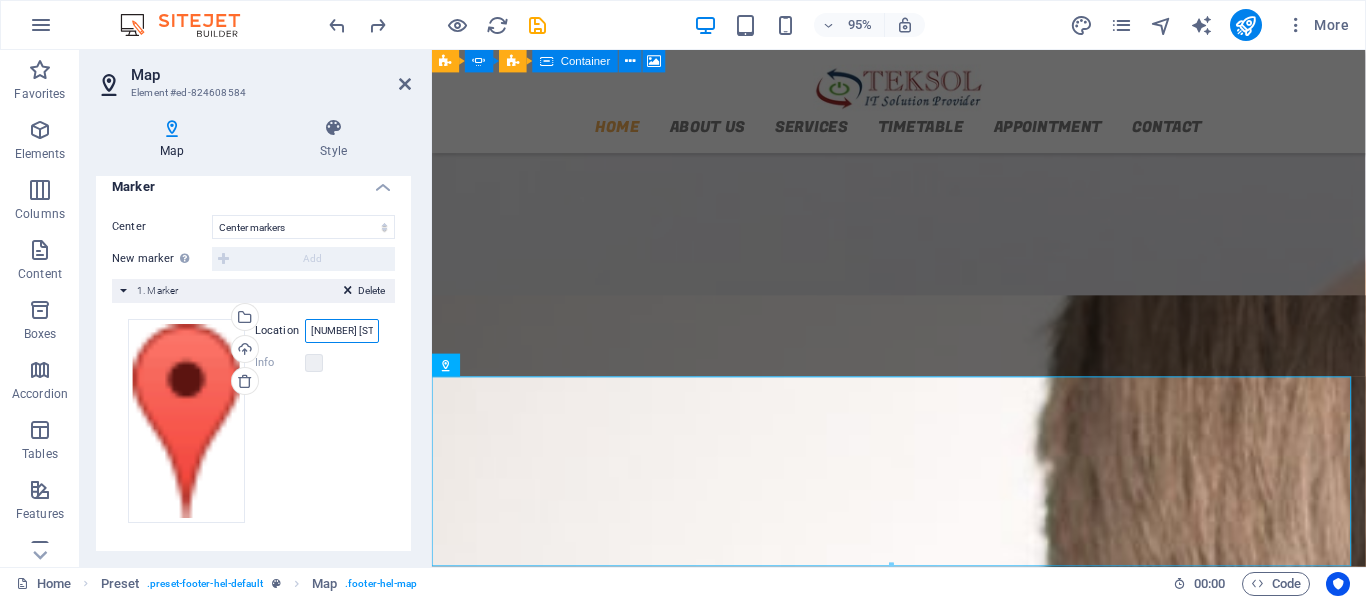 drag, startPoint x: 372, startPoint y: 331, endPoint x: 284, endPoint y: 334, distance: 88.051125 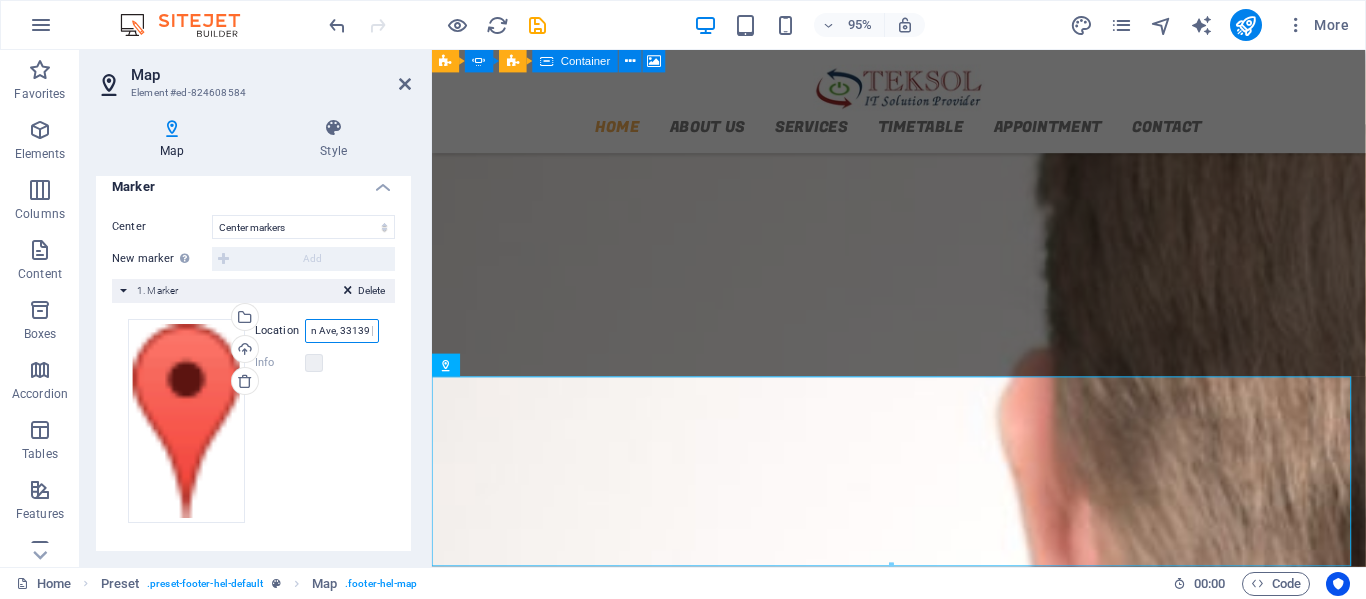 scroll, scrollTop: 0, scrollLeft: 0, axis: both 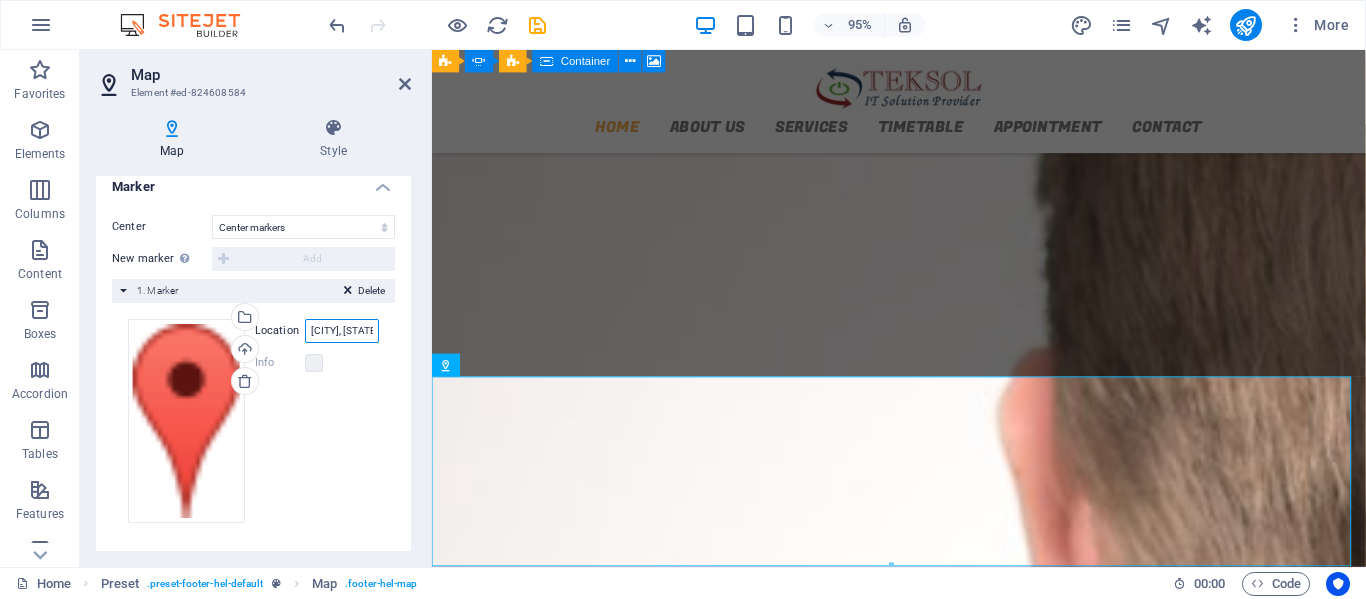drag, startPoint x: 364, startPoint y: 332, endPoint x: 280, endPoint y: 331, distance: 84.00595 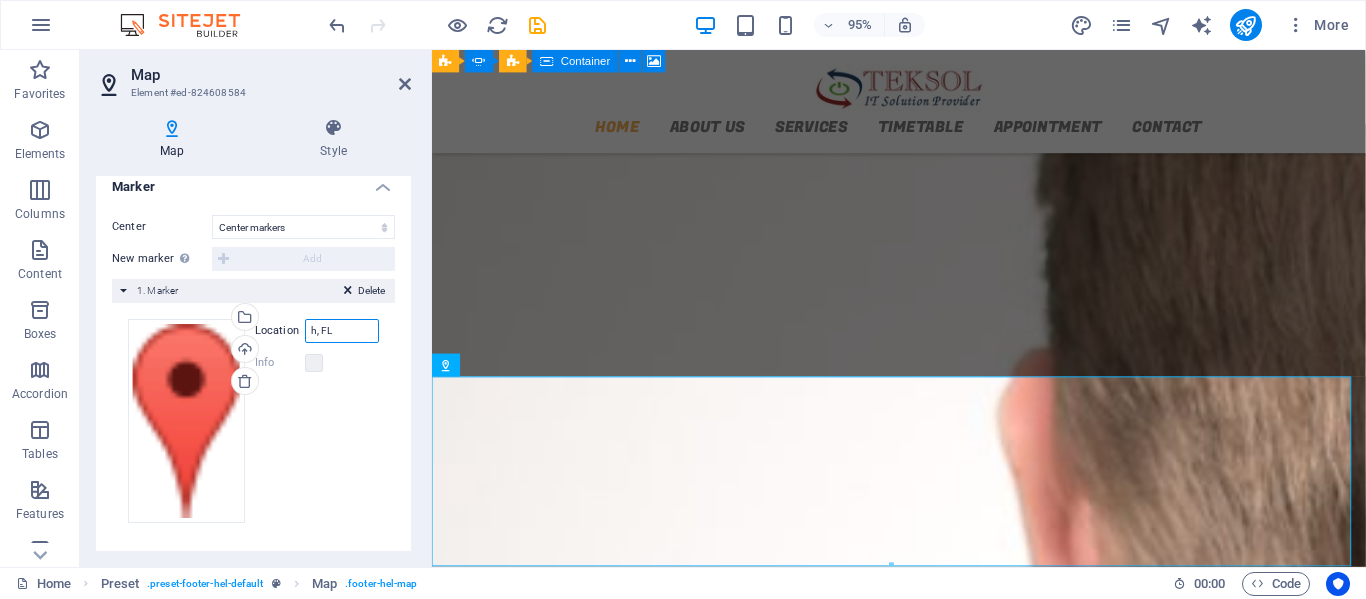 drag, startPoint x: 334, startPoint y: 327, endPoint x: 291, endPoint y: 328, distance: 43.011627 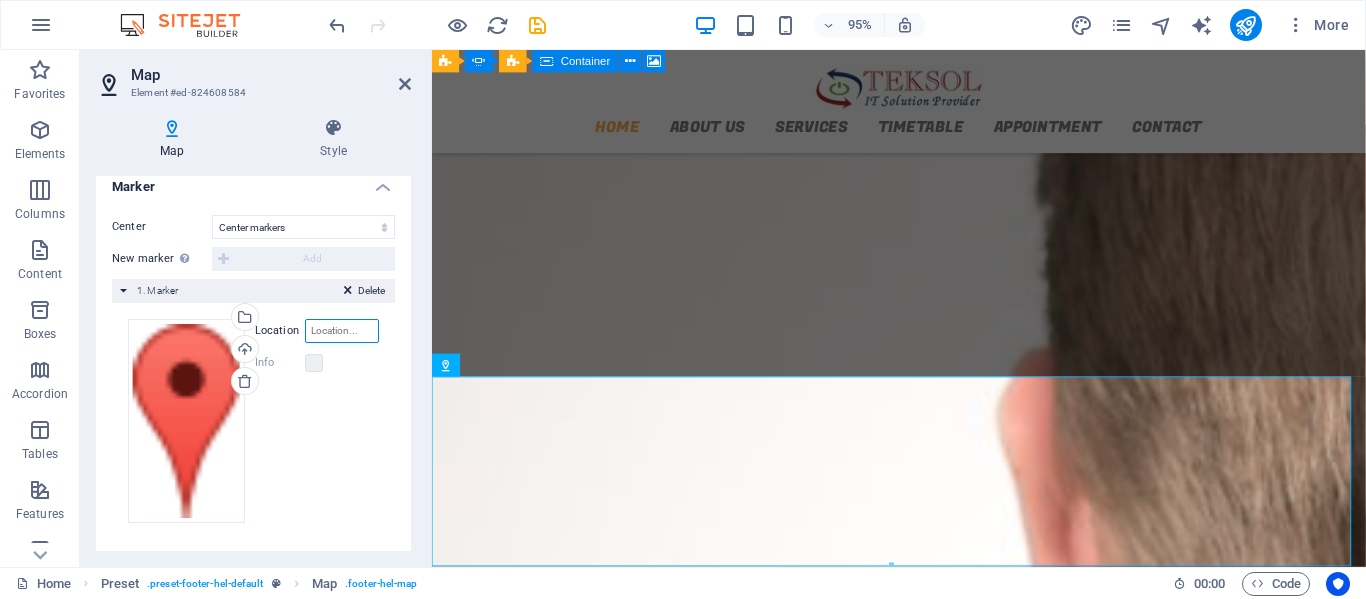 paste on "Office #8, Panther Plaza, Block 16-B (Lower Ground), Sector F-8 Markaz, Islamabad" 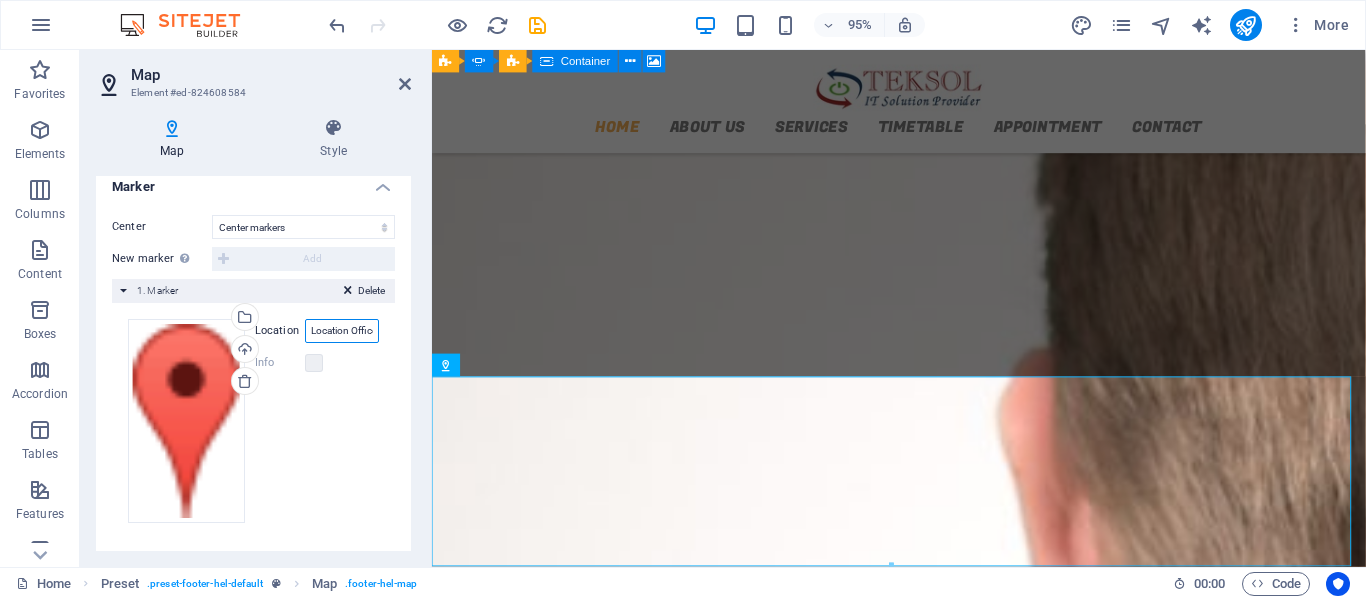scroll, scrollTop: 0, scrollLeft: 306, axis: horizontal 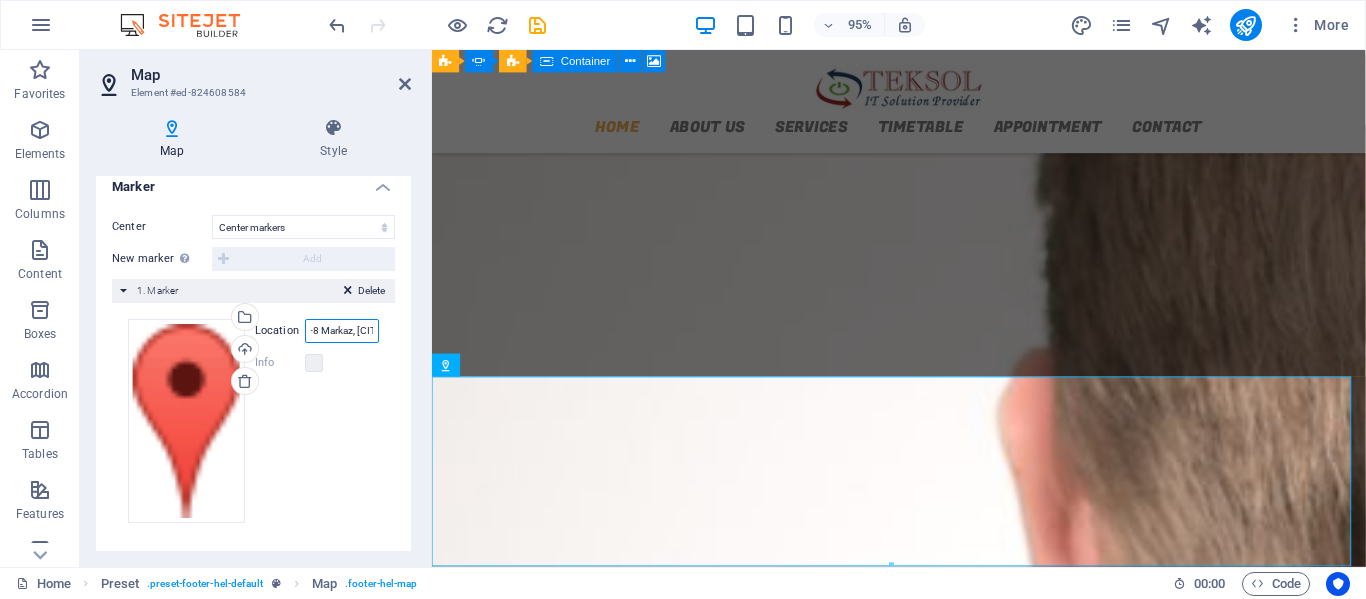 type on "Office #8, Panther Plaza, Block 16-B (Lower Ground), Sector F-8 Markaz, Islamabad" 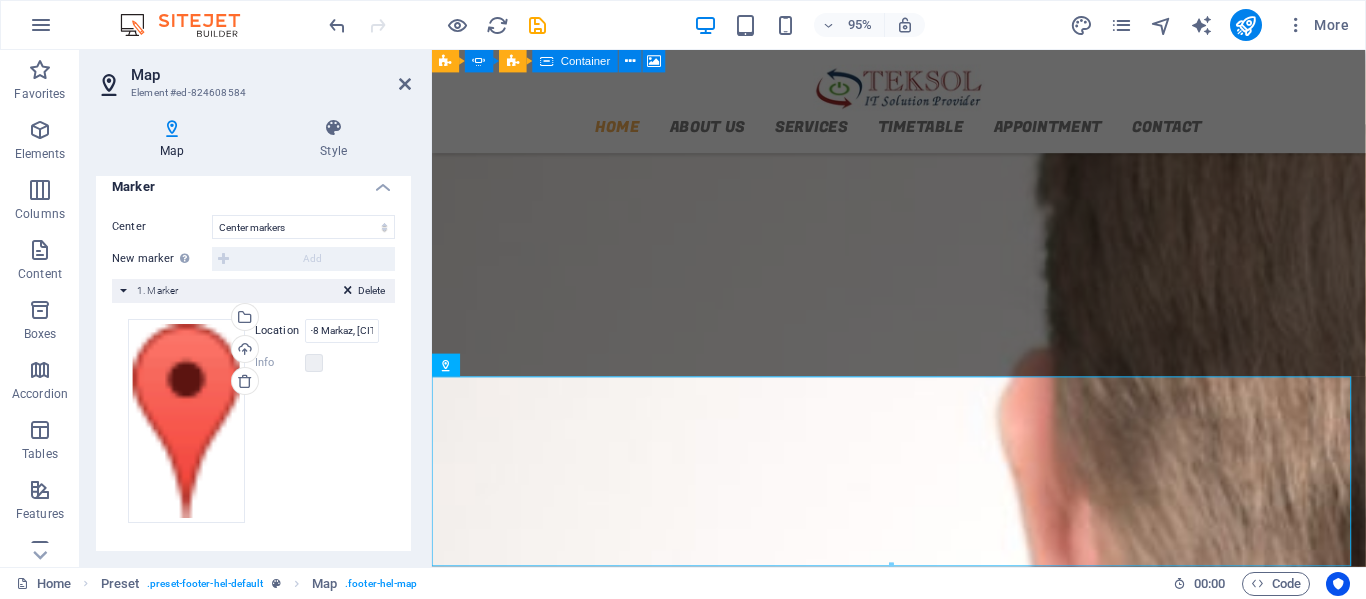 scroll, scrollTop: 0, scrollLeft: 0, axis: both 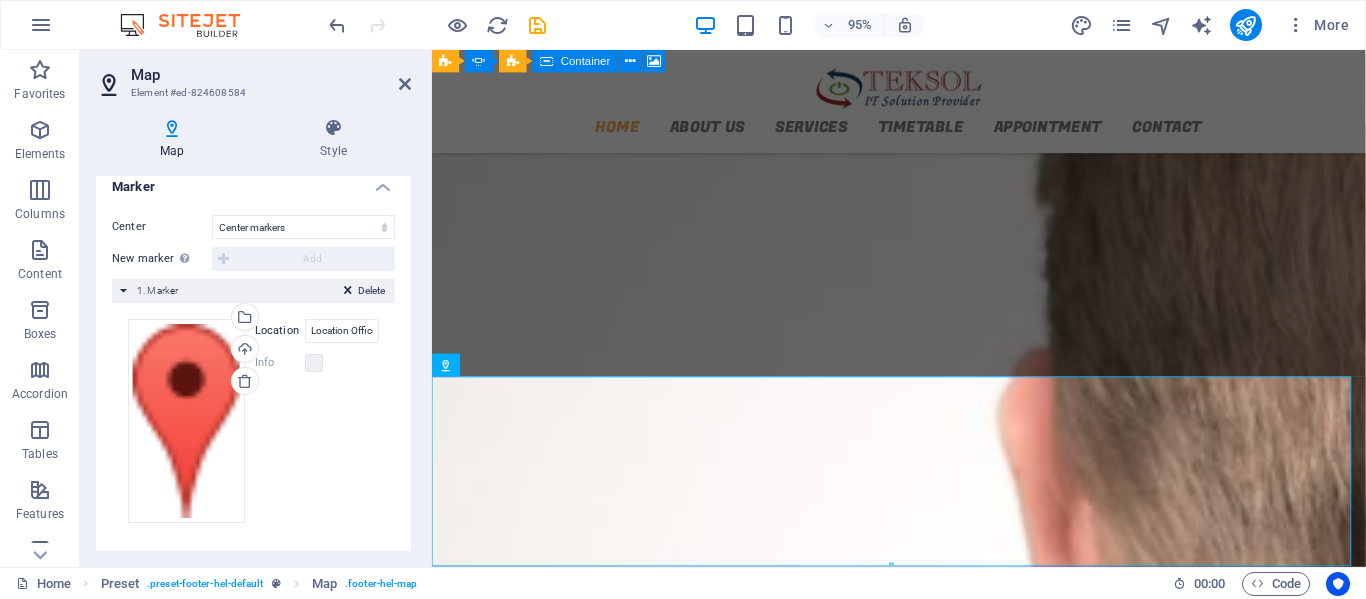 click on "Drag files here, click to choose files or select files from Files or our free stock photos & videos Select files from the file manager, stock photos, or upload file(s) Upload Location Office #8, Panther Plaza, Block 16-B (Lower Ground), Sector F-8 Markaz, Islamabad Width auto px Info Opened? Headline BeFit PHYSIOTHERAPY SEO Description Paragraph Format Normal Heading 1 Heading 2 Heading 3 Heading 4 Heading 5 Heading 6 Code Font Family Arial Georgia Impact Tahoma Times New Roman Verdana Fugaz One Open Sans Font Size 8 9 10 11 12 14 18 24 30 36 48 60 72 96 Bold Italic Underline Strikethrough Colors Icons Align Left Align Center Align Right Align Justify Unordered List Ordered List Insert Link Clear Formatting HTML" at bounding box center [253, 421] 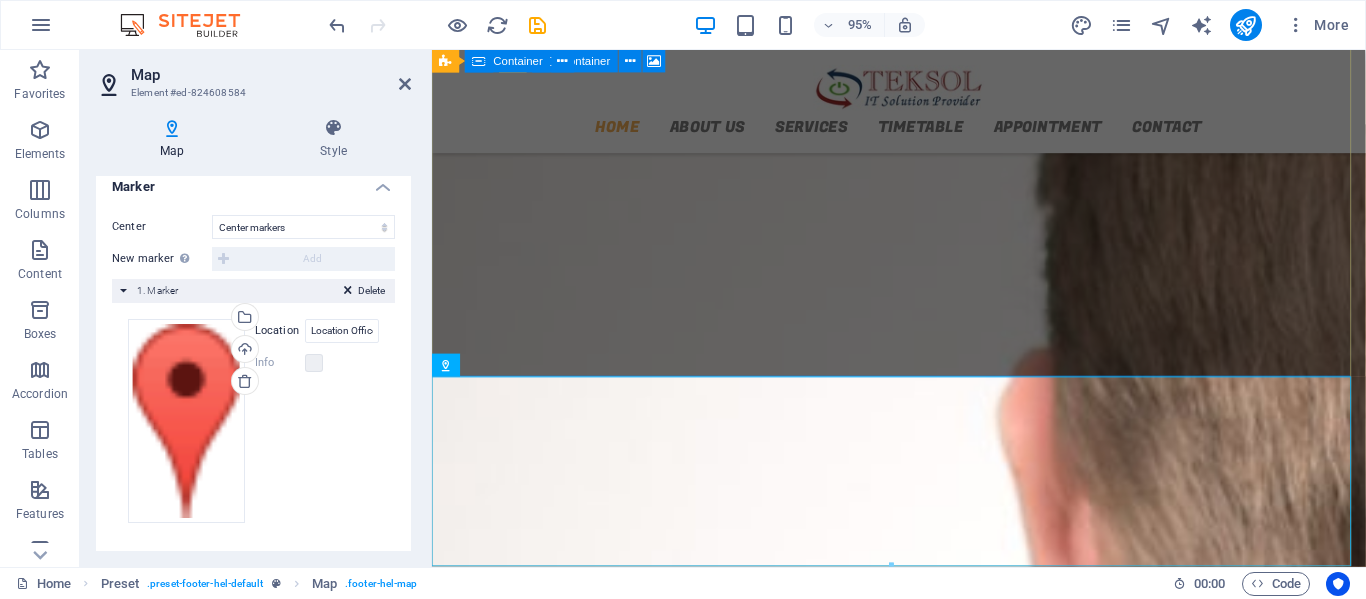click on "Contact us We will Get in Touch teksolpk.com Street ,  Berlin   12345 0123 - 456789   b7f84aafd5391f7bb819cdd1b63ba2@cpanel.local Legal Notice  |  Privacy   I have read and understand the privacy policy. Unreadable? Load new Submit" at bounding box center (923, 2044) 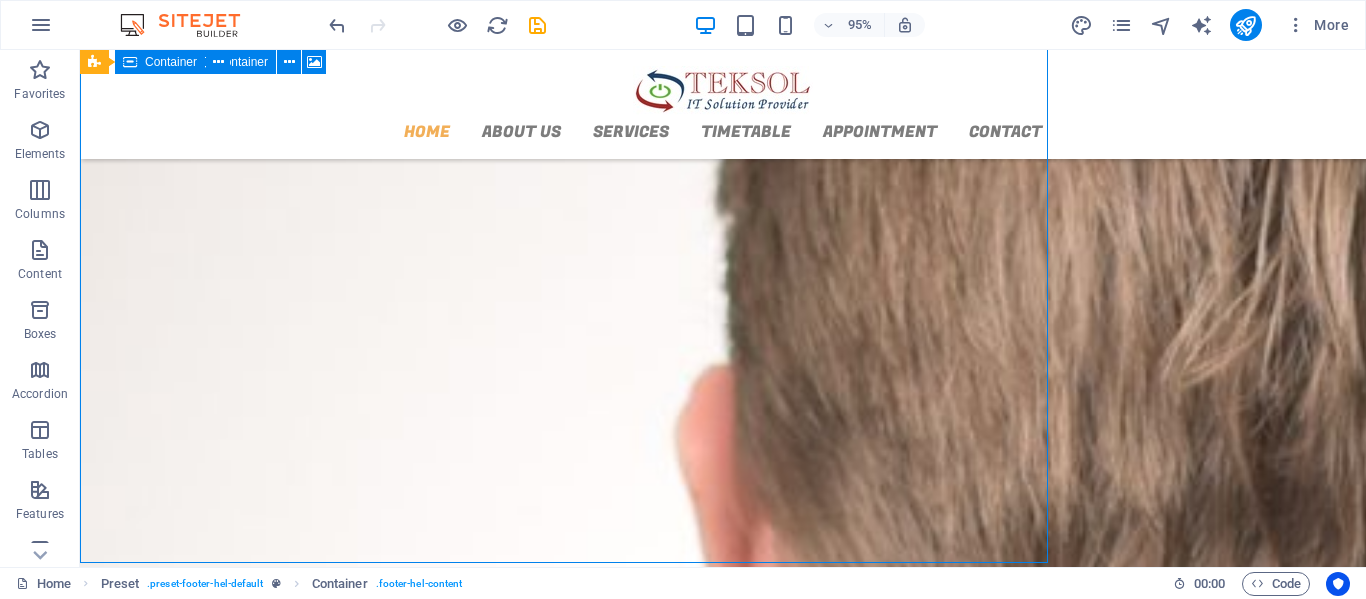 scroll, scrollTop: 2685, scrollLeft: 0, axis: vertical 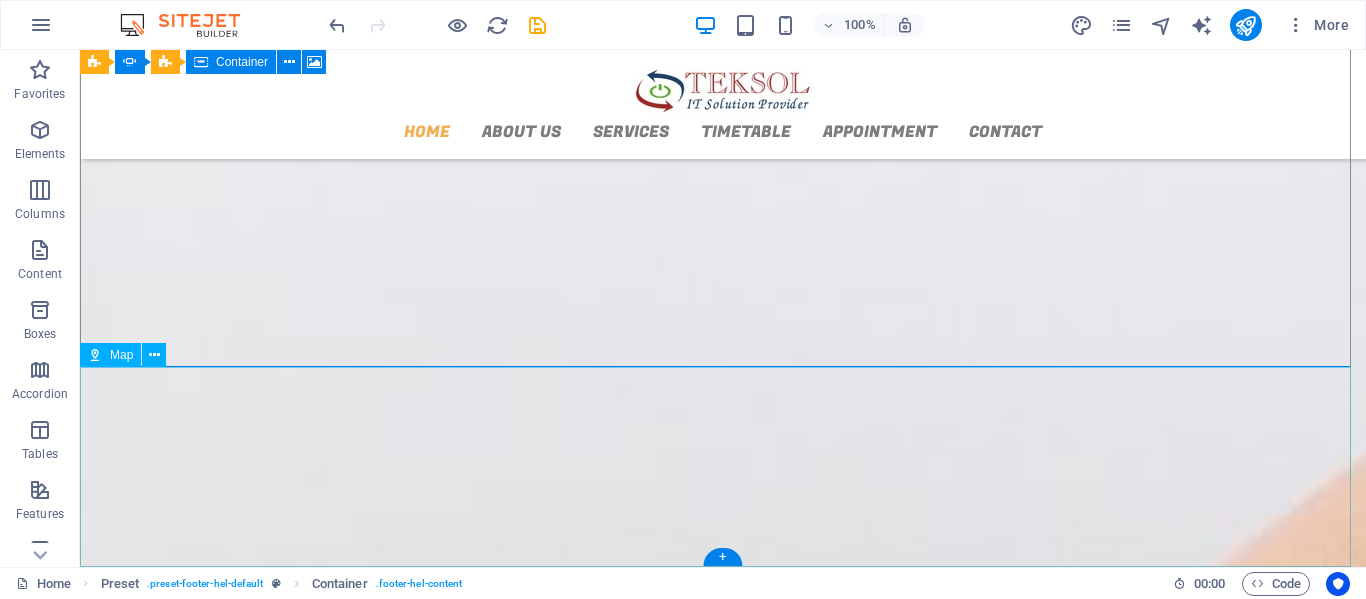 click at bounding box center [723, 2571] 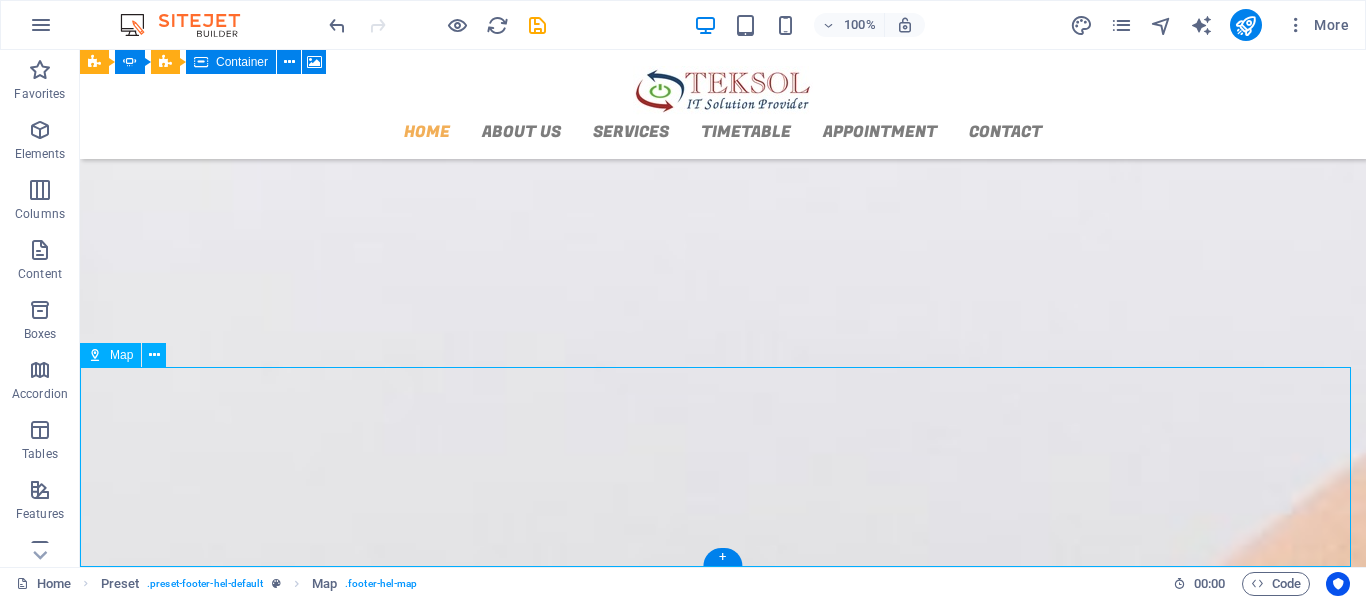 click at bounding box center [723, 2571] 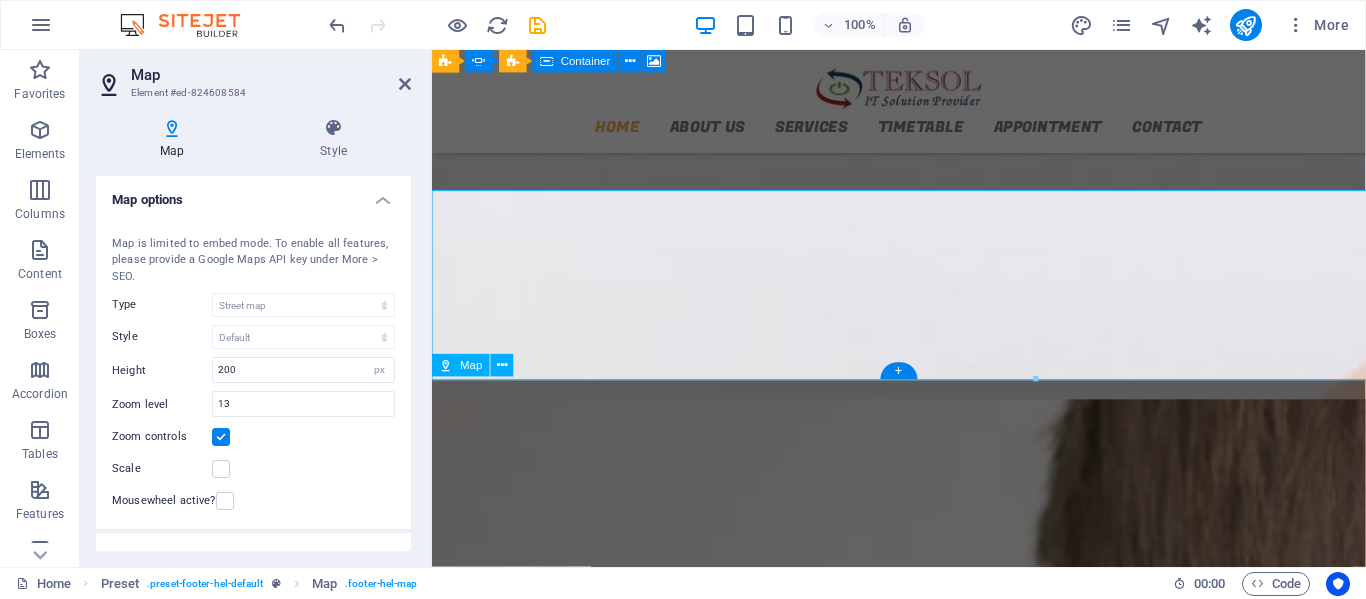 scroll, scrollTop: 2794, scrollLeft: 0, axis: vertical 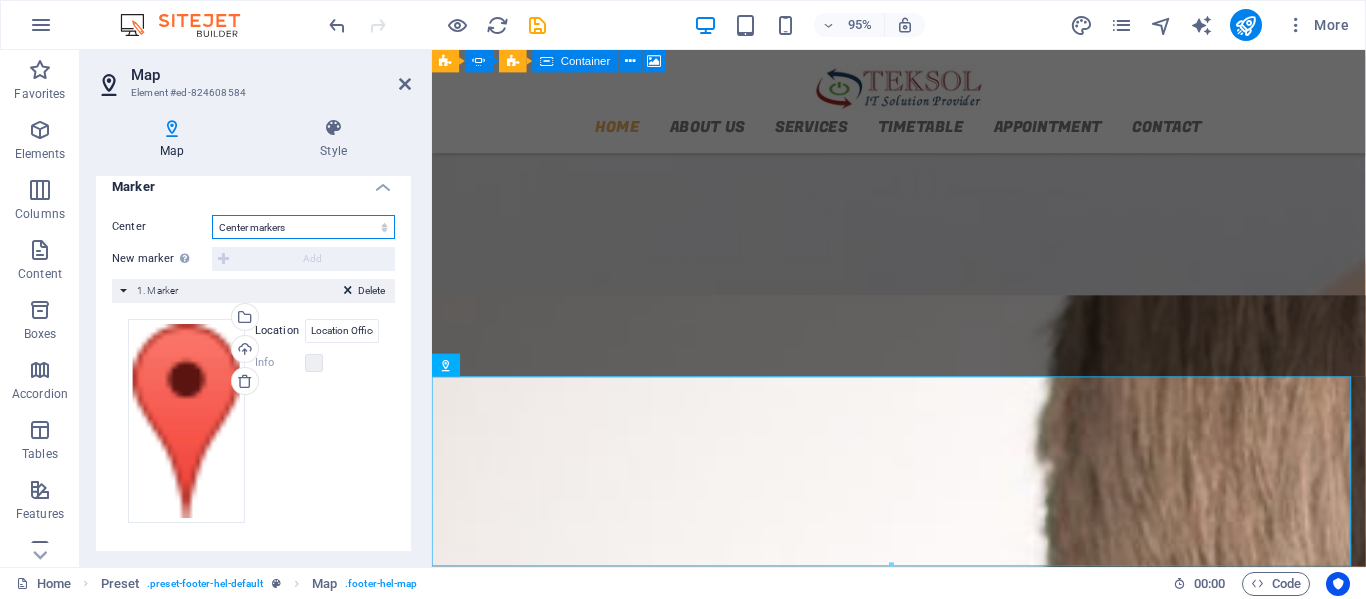 click on "Don't center Center markers Center and zoom markers" at bounding box center [303, 227] 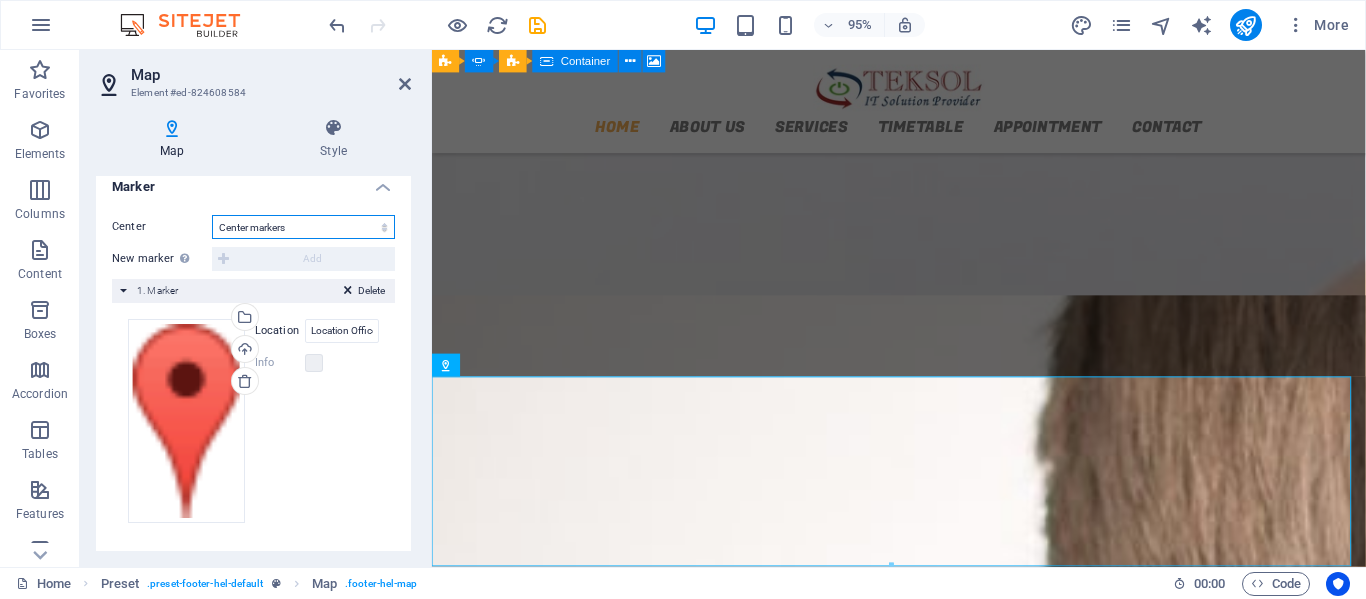 click on "Don't center Center markers Center and zoom markers" at bounding box center (303, 227) 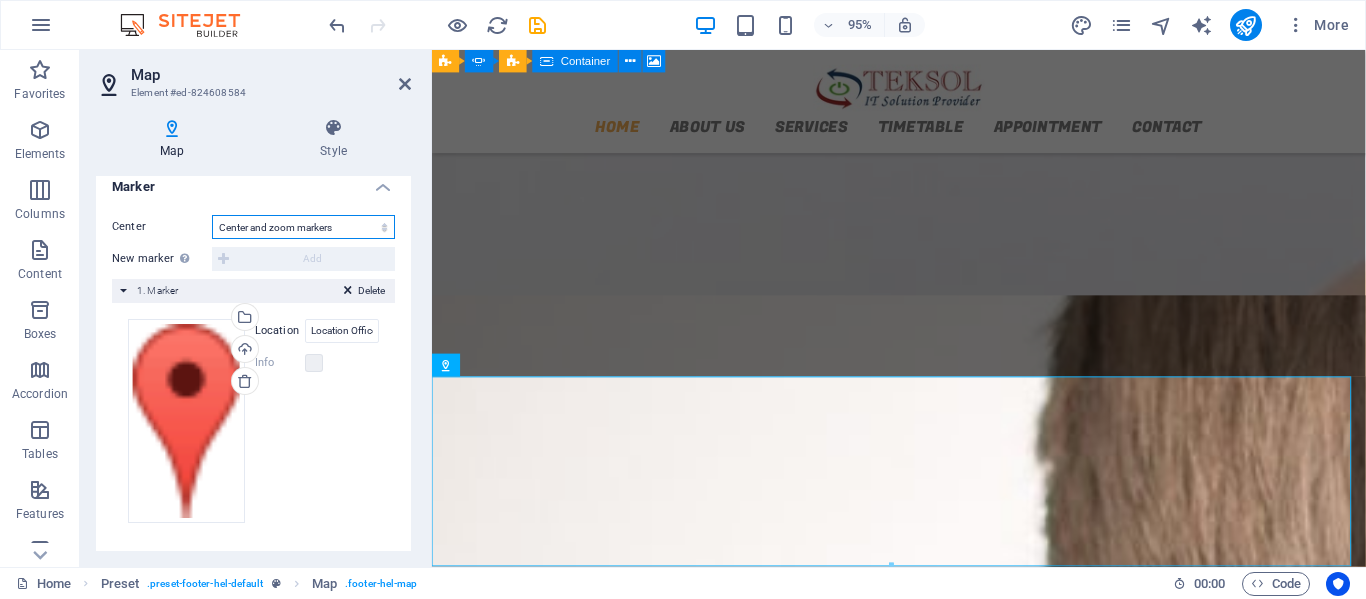 click on "Don't center Center markers Center and zoom markers" at bounding box center [303, 227] 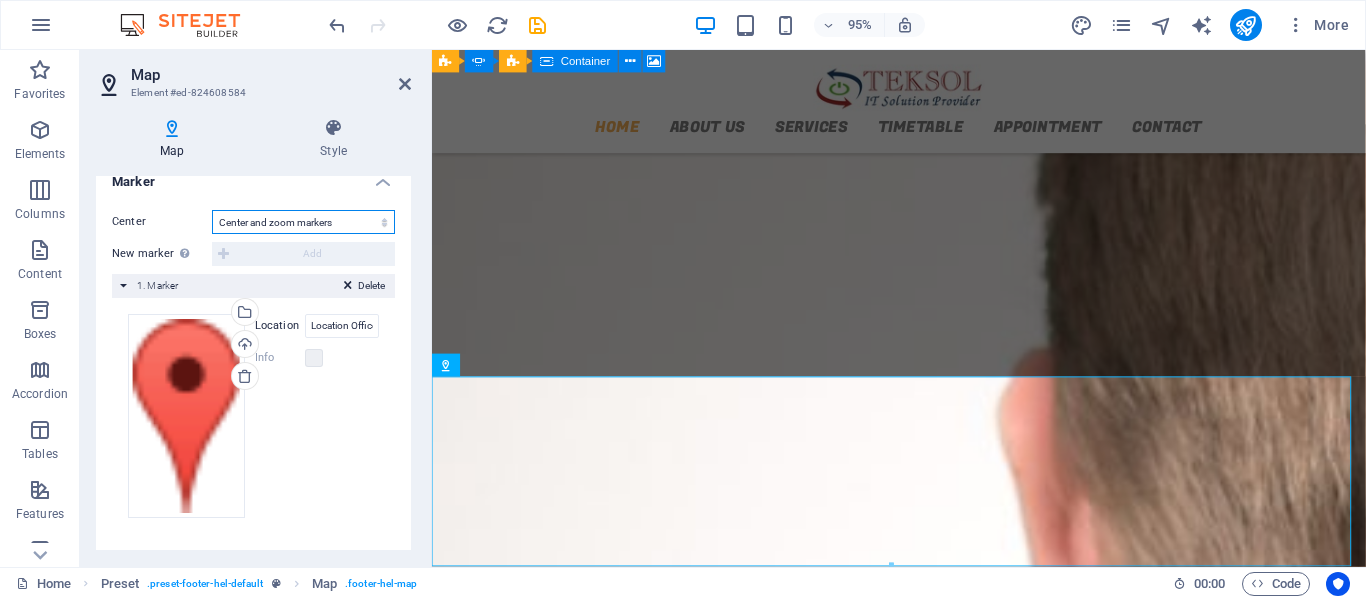 scroll, scrollTop: 336, scrollLeft: 0, axis: vertical 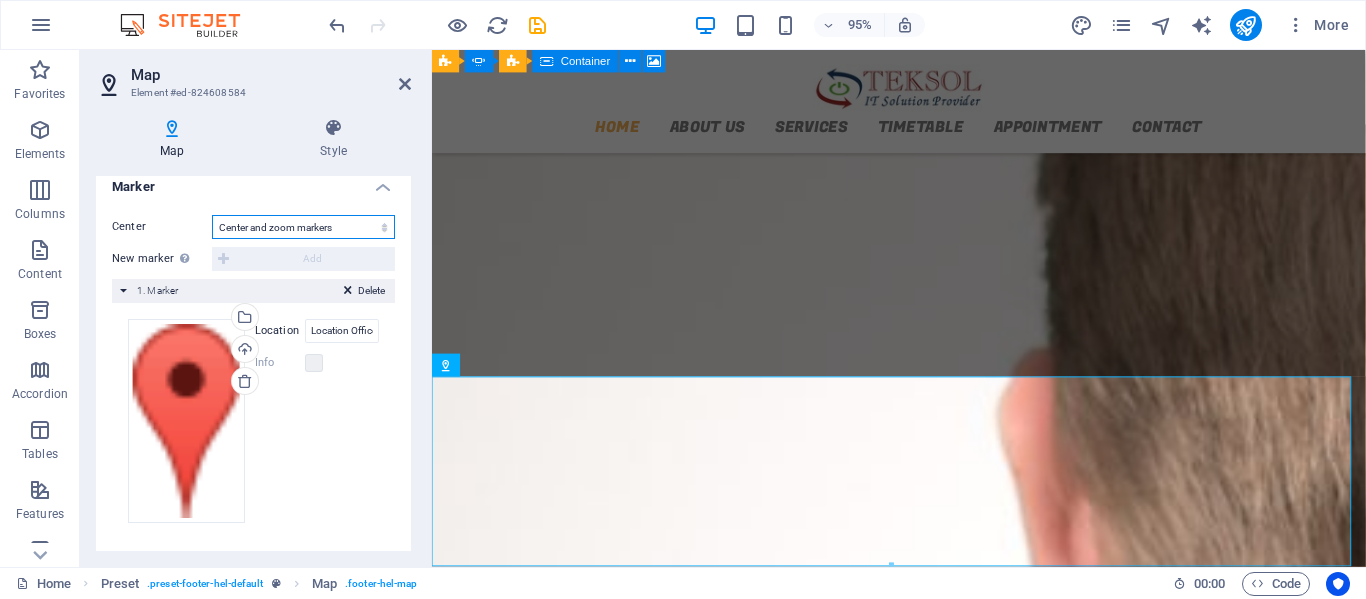 click on "Don't center Center markers Center and zoom markers" at bounding box center (303, 227) 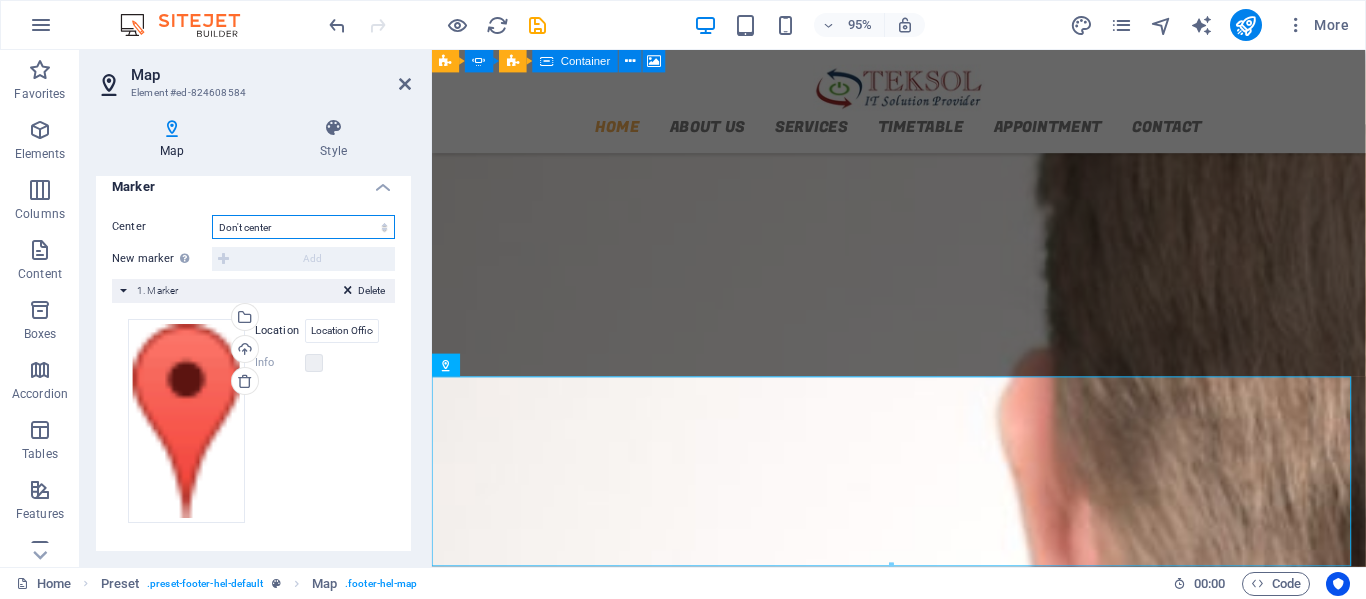 click on "Don't center Center markers Center and zoom markers" at bounding box center [303, 227] 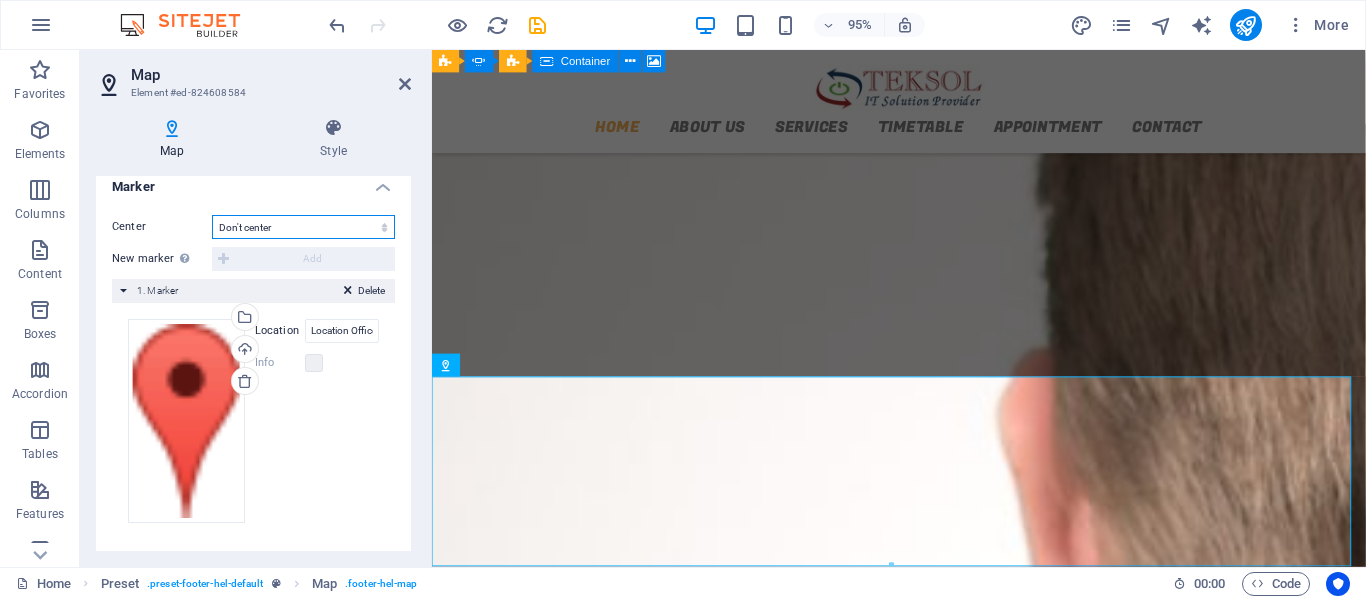 scroll, scrollTop: 394, scrollLeft: 0, axis: vertical 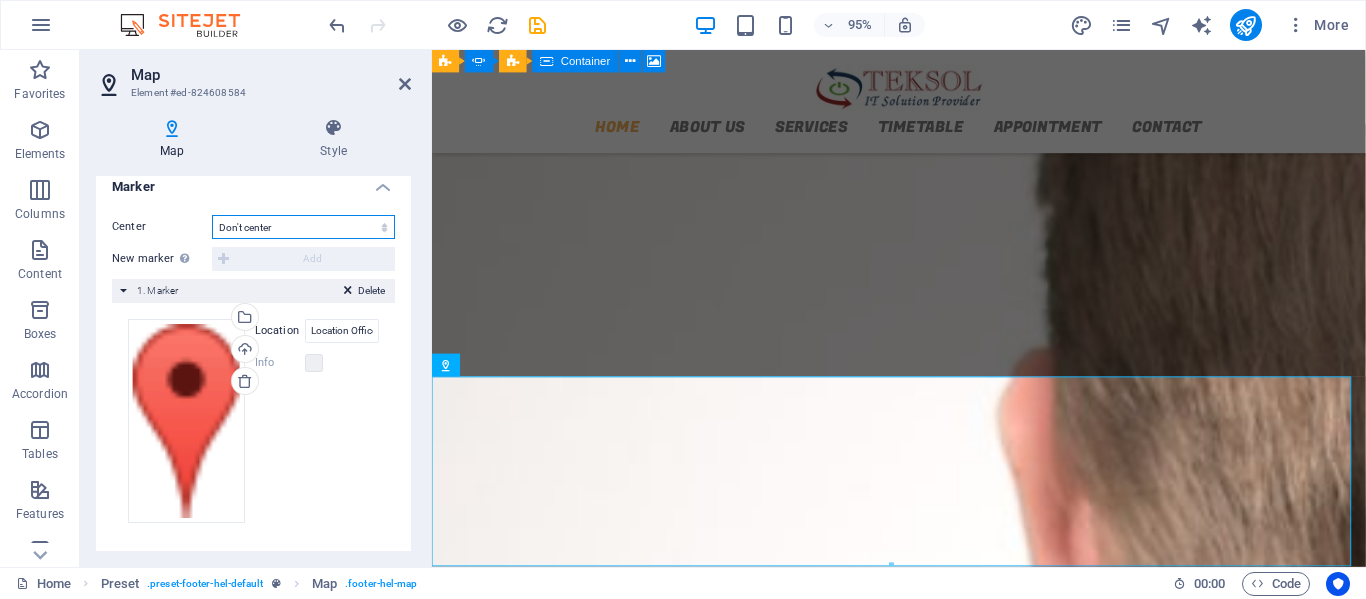 click on "Don't center Center markers Center and zoom markers" at bounding box center (303, 227) 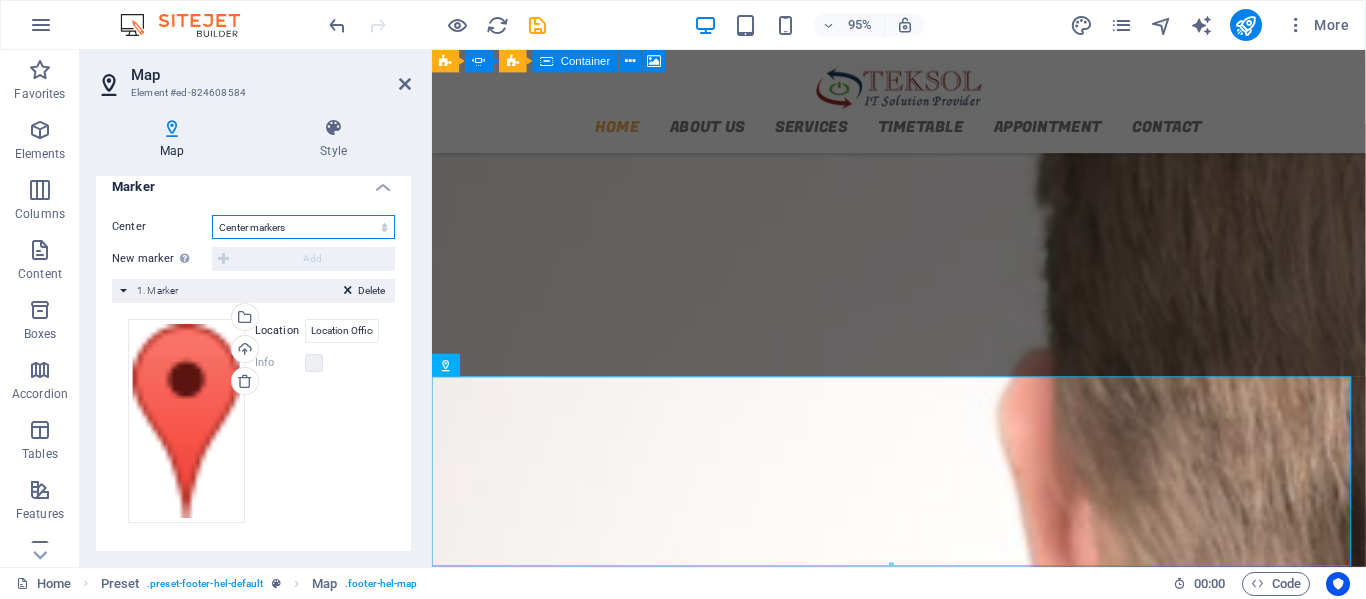 click on "Don't center Center markers Center and zoom markers" at bounding box center (303, 227) 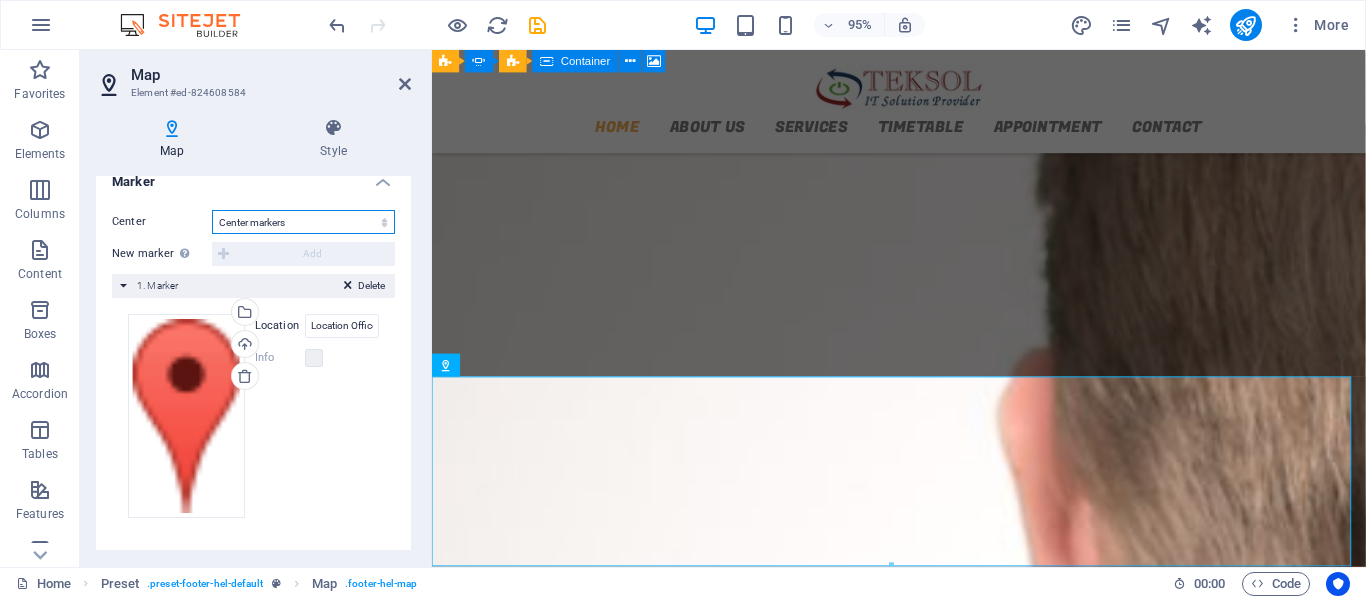 scroll, scrollTop: 370, scrollLeft: 0, axis: vertical 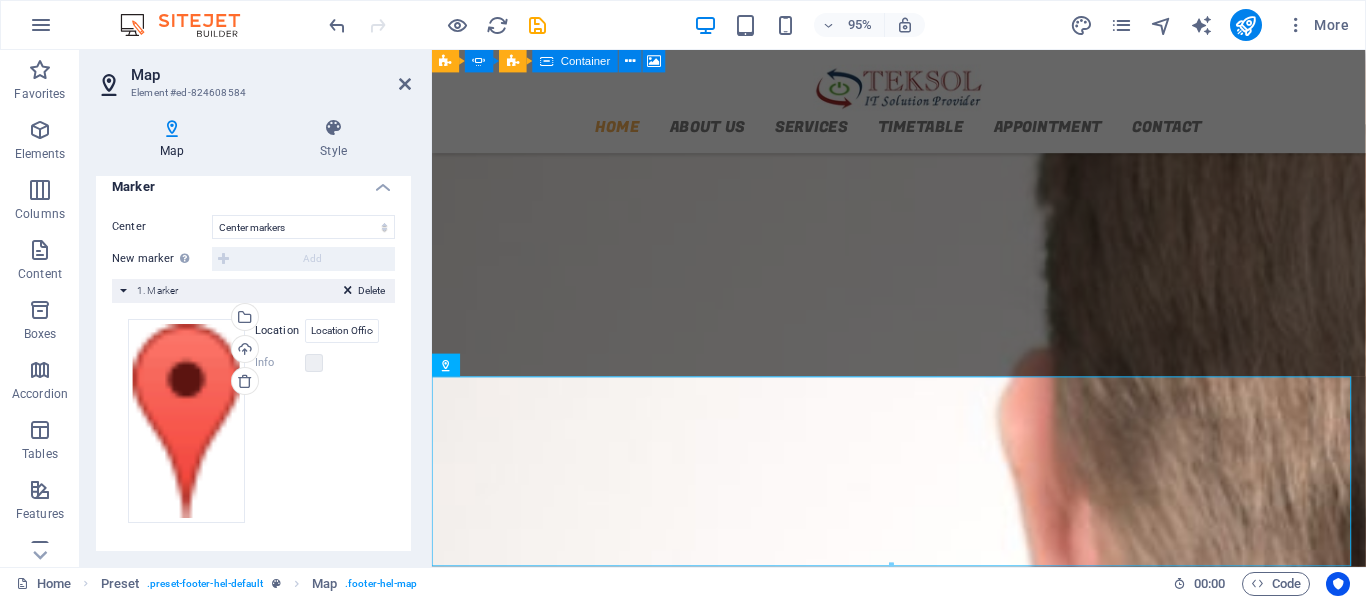 click on "New marker To enable this feature, please provide a Google Maps API key in the website settings. Add" at bounding box center [253, 259] 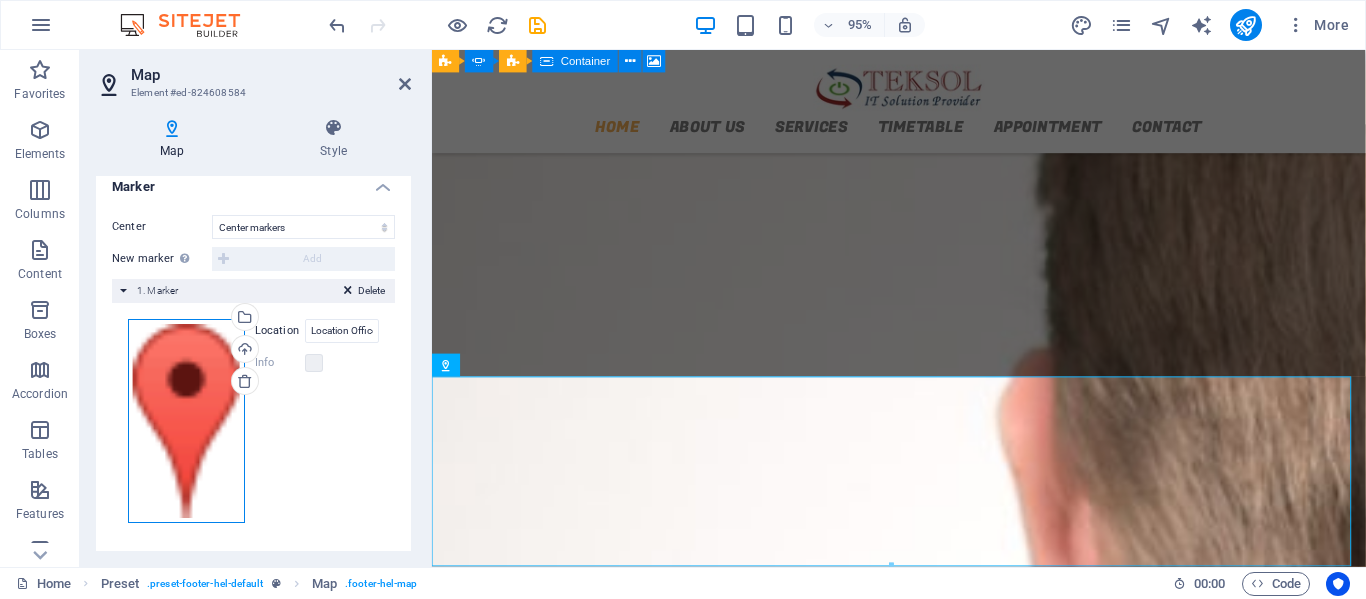 click on "Drag files here, click to choose files or select files from Files or our free stock photos & videos" at bounding box center [186, 421] 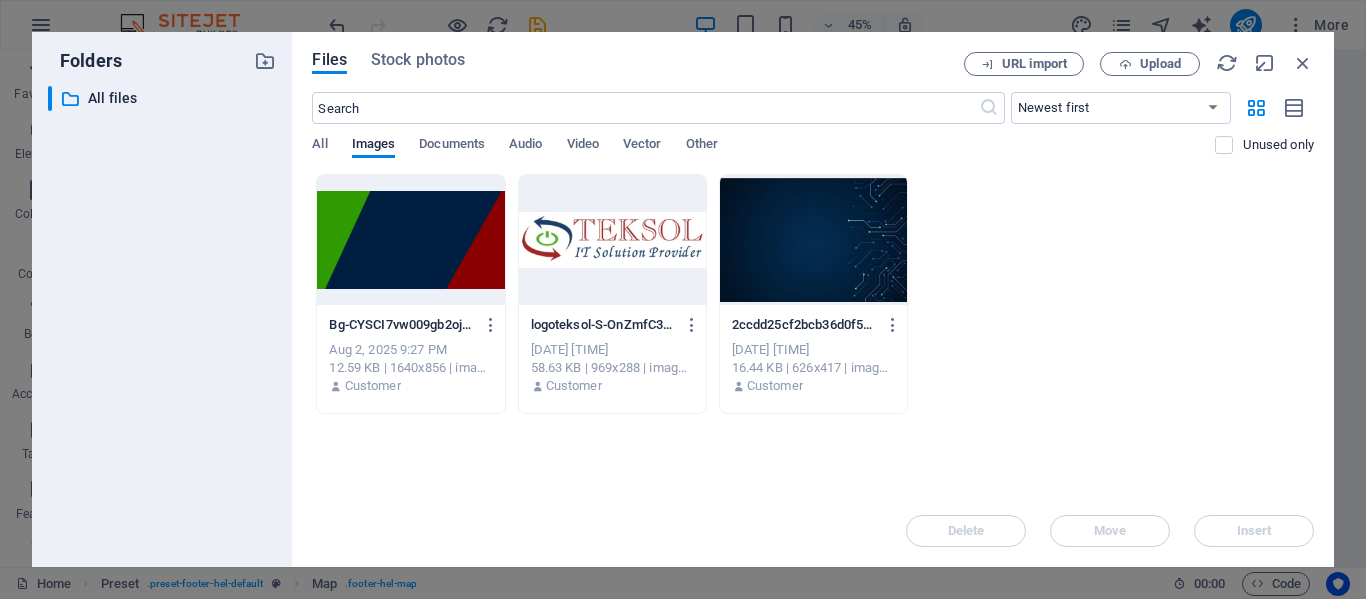 scroll, scrollTop: 2537, scrollLeft: 0, axis: vertical 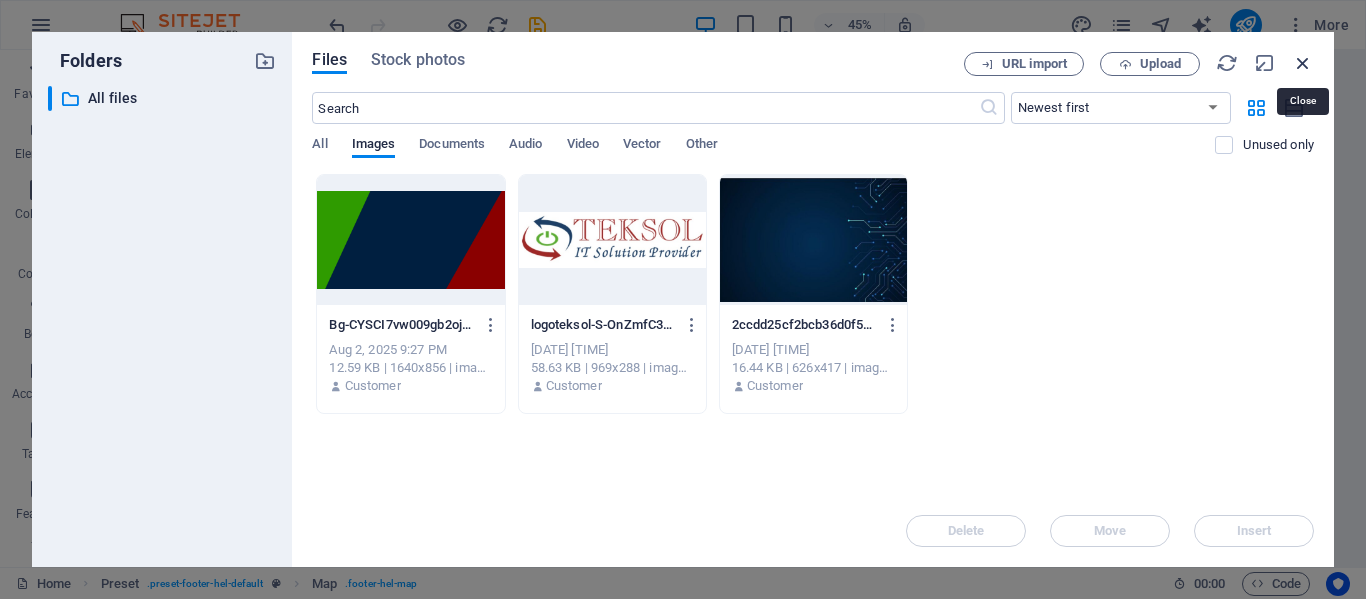 click at bounding box center (1303, 63) 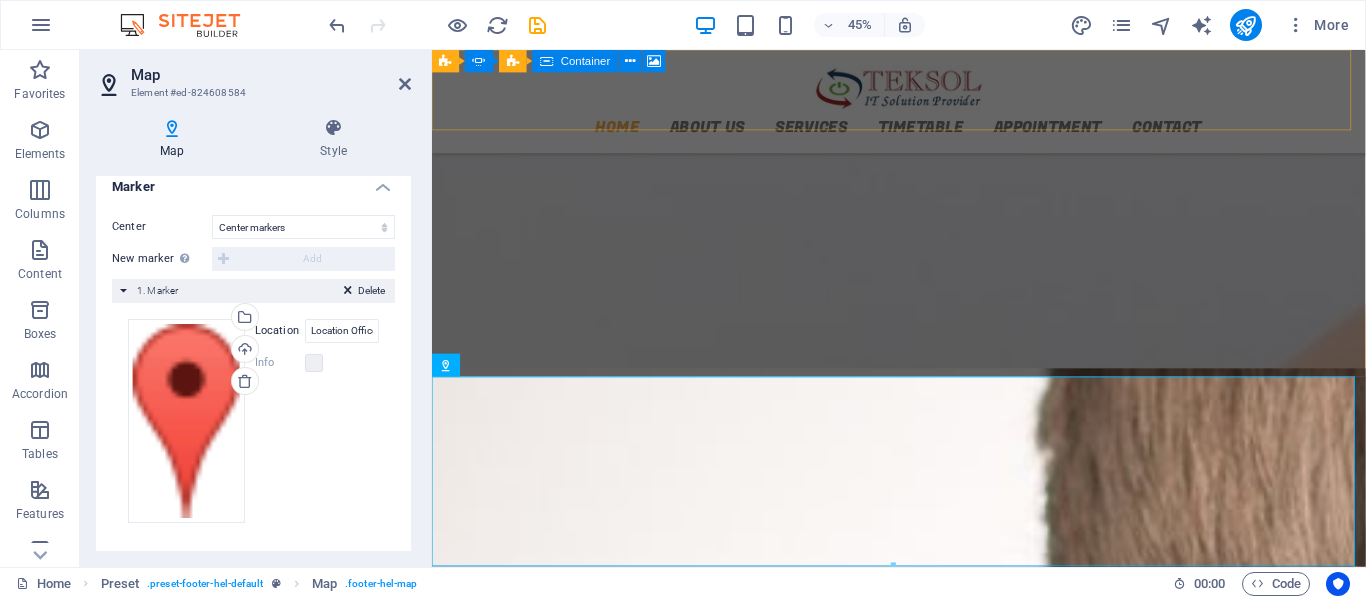 scroll, scrollTop: 2794, scrollLeft: 0, axis: vertical 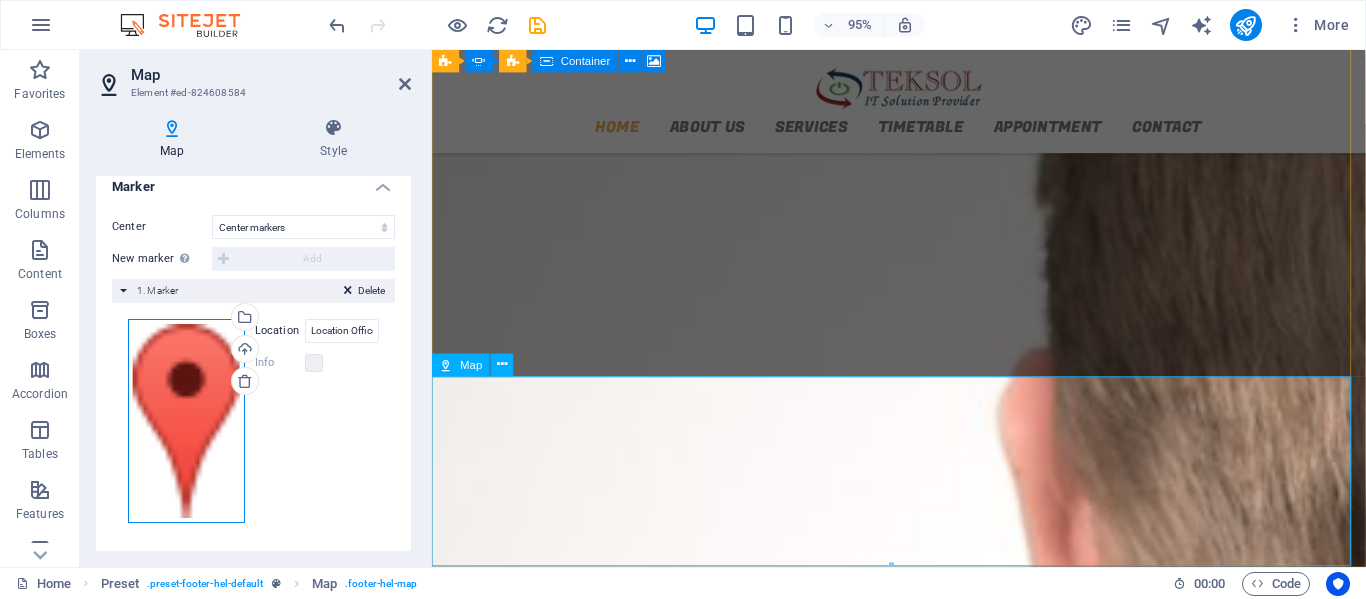 drag, startPoint x: 624, startPoint y: 485, endPoint x: 479, endPoint y: 480, distance: 145.08618 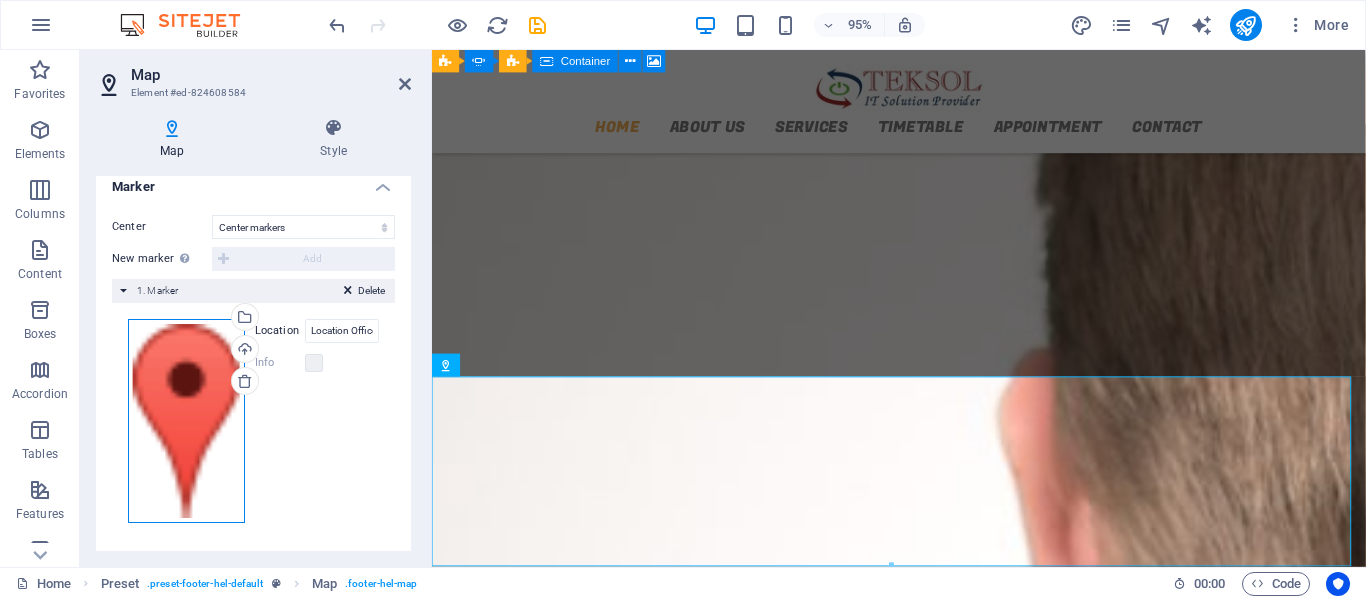 click on "Drag files here, click to choose files or select files from Files or our free stock photos & videos" at bounding box center [186, 421] 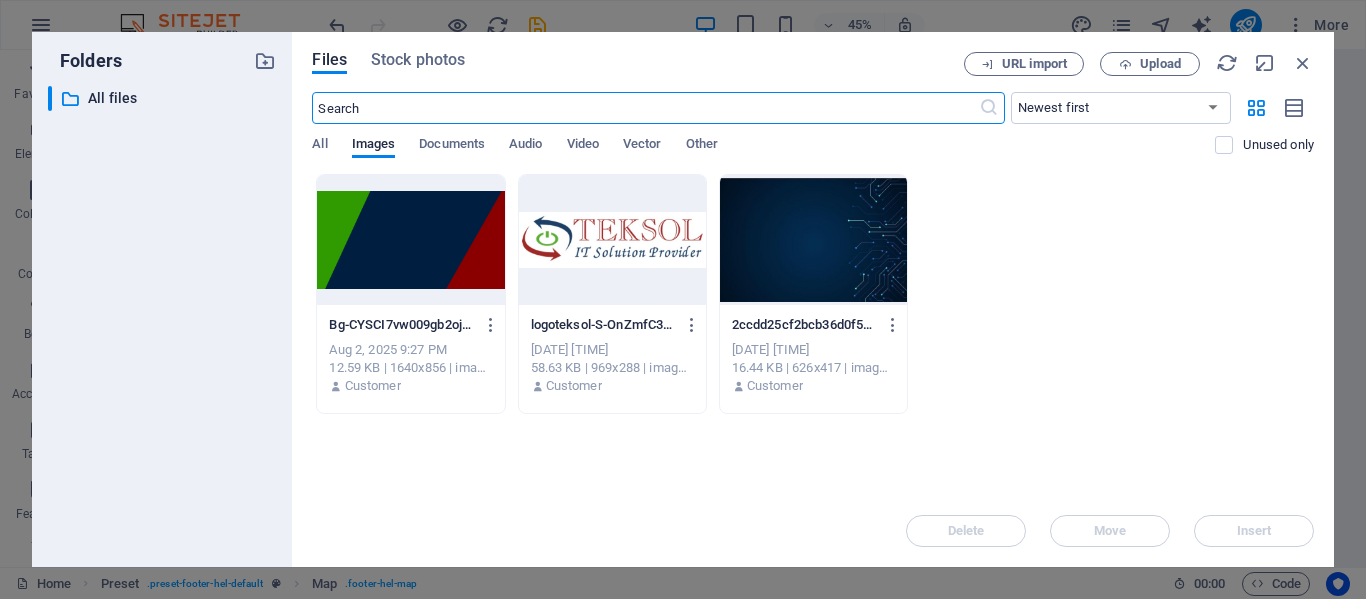 scroll, scrollTop: 2537, scrollLeft: 0, axis: vertical 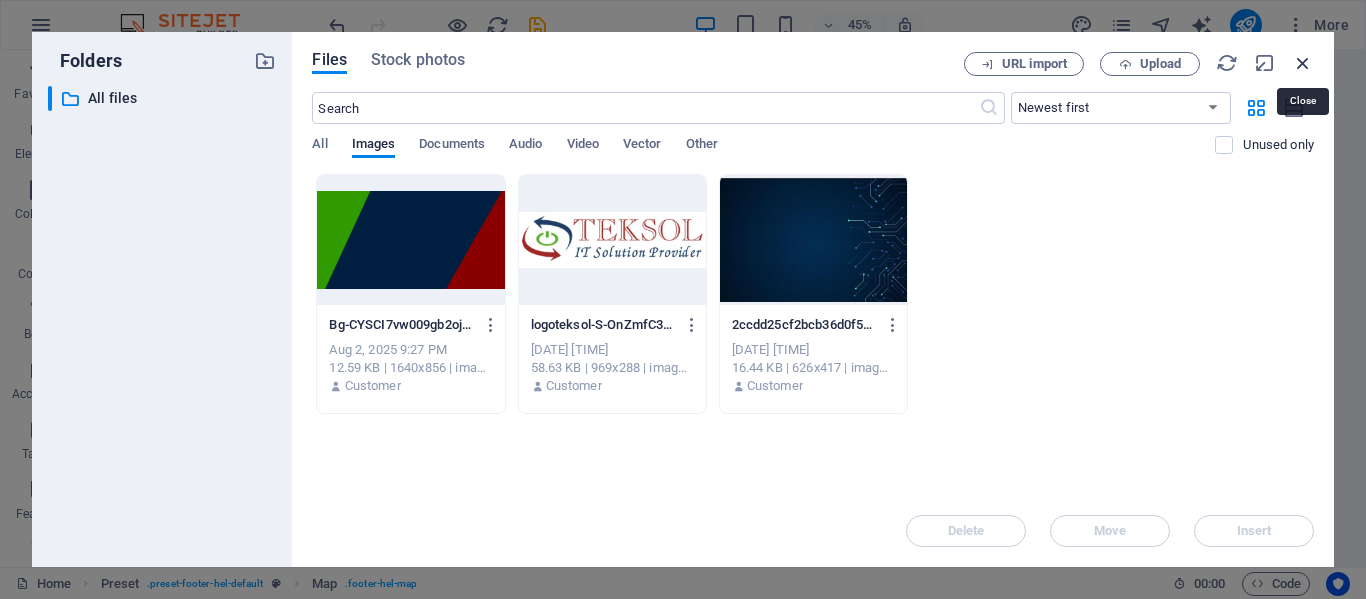 click at bounding box center (1303, 63) 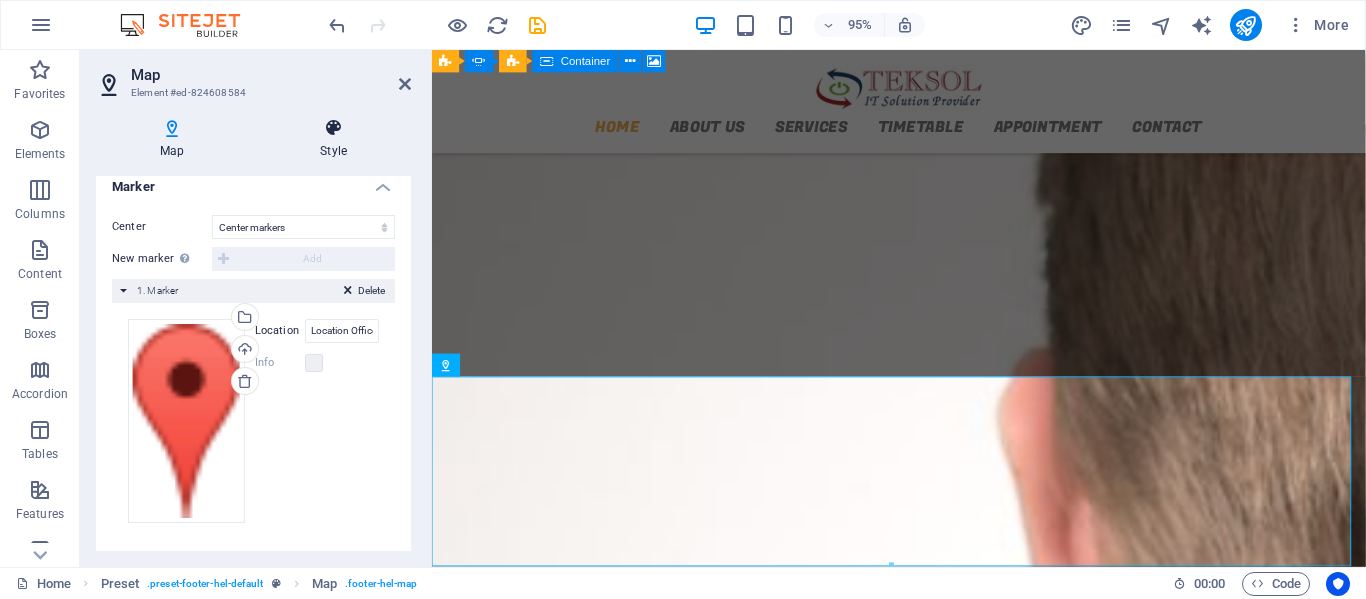 click at bounding box center [333, 128] 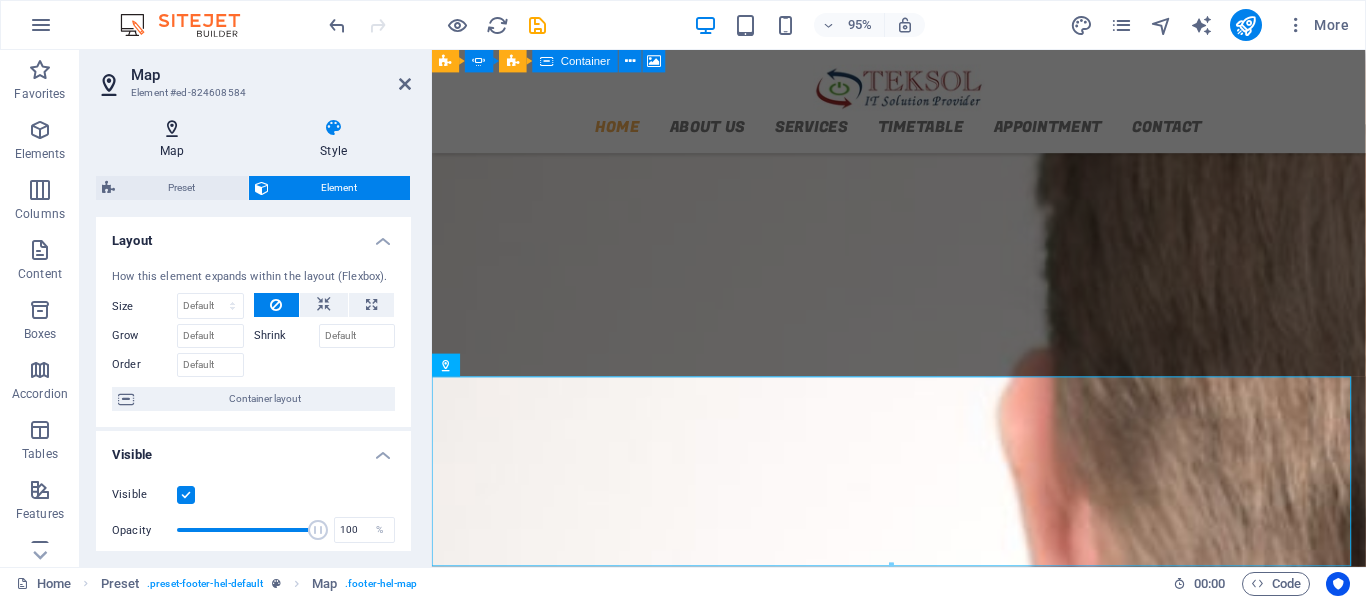 click at bounding box center [172, 128] 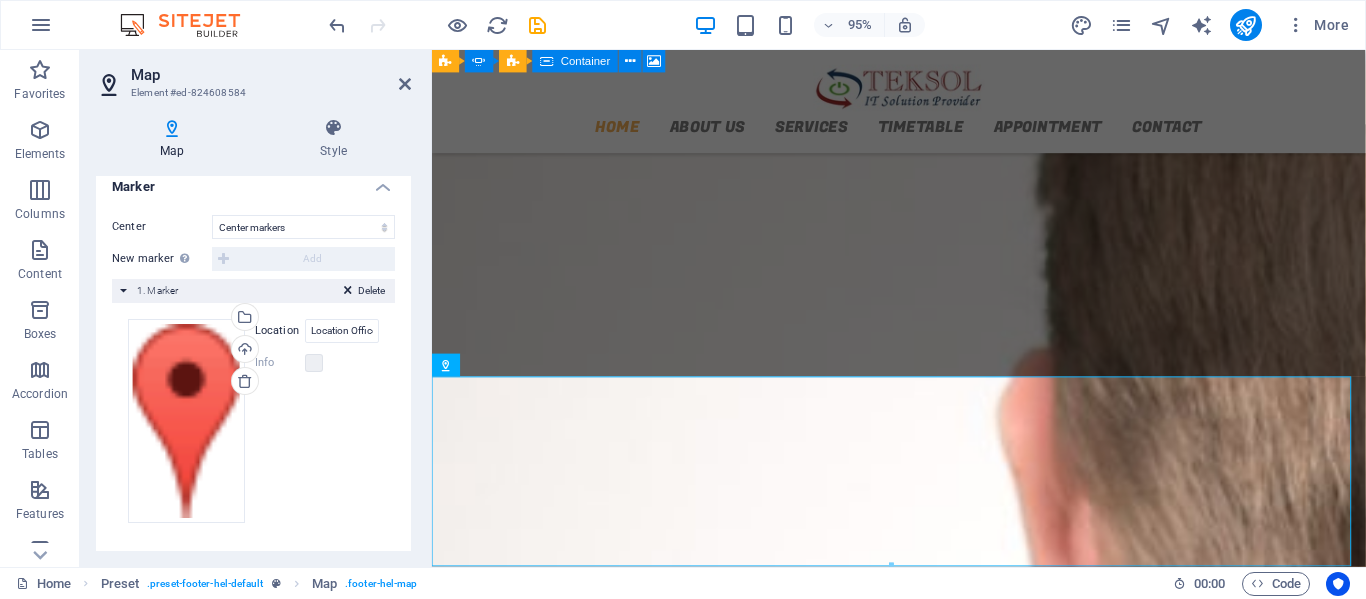 drag, startPoint x: 414, startPoint y: 416, endPoint x: 411, endPoint y: 396, distance: 20.22375 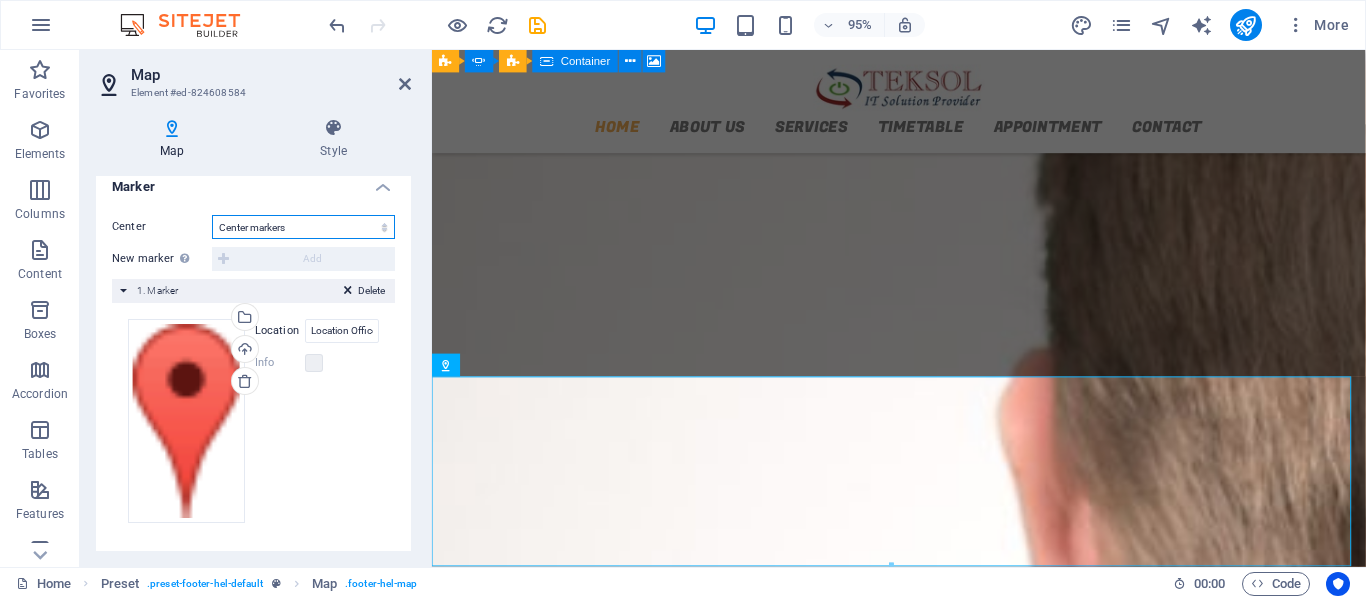 click on "Don't center Center markers Center and zoom markers" at bounding box center [303, 227] 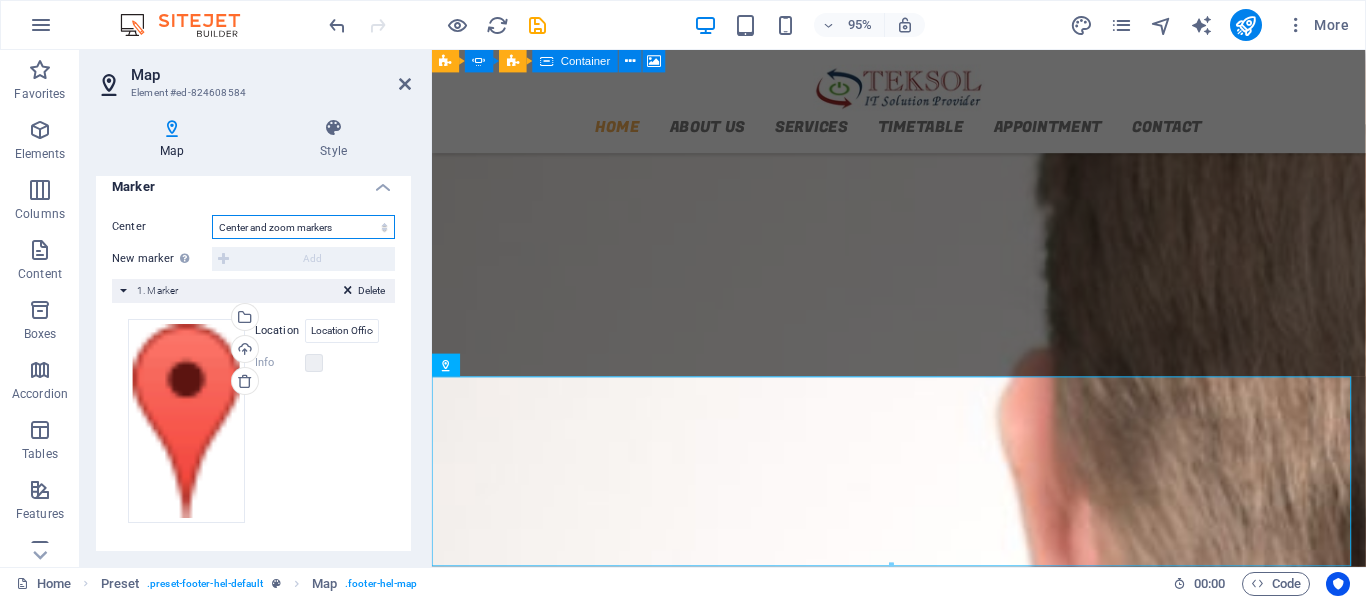 click on "Don't center Center markers Center and zoom markers" at bounding box center (303, 227) 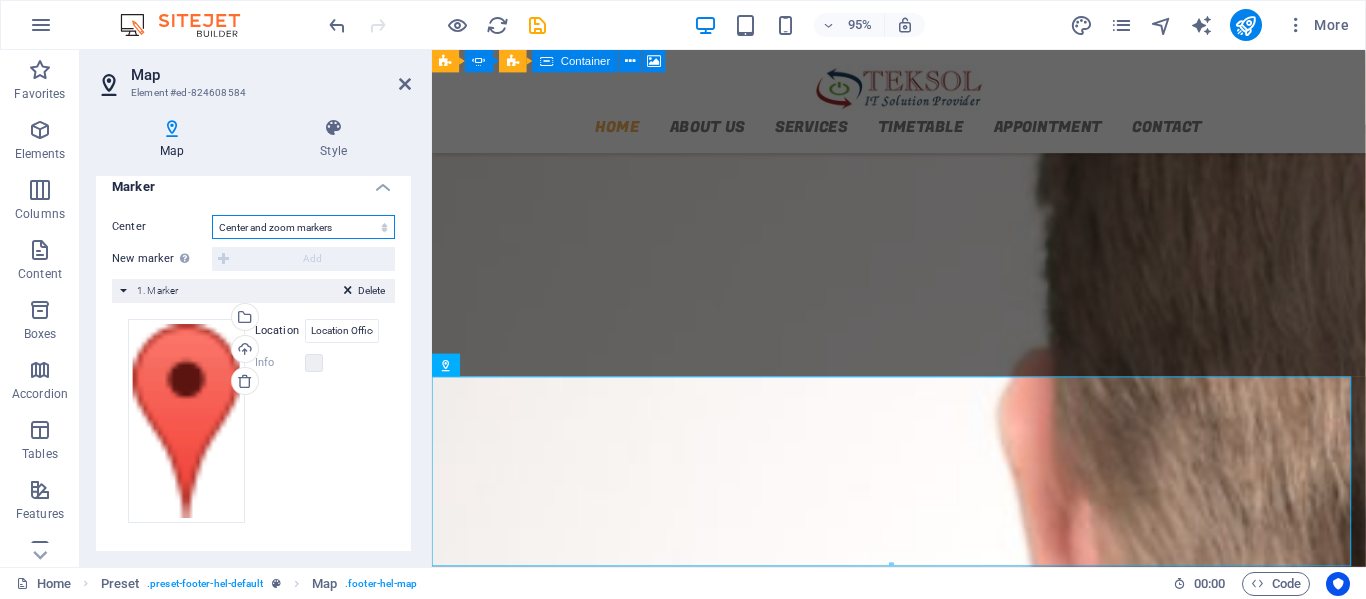 scroll, scrollTop: 336, scrollLeft: 0, axis: vertical 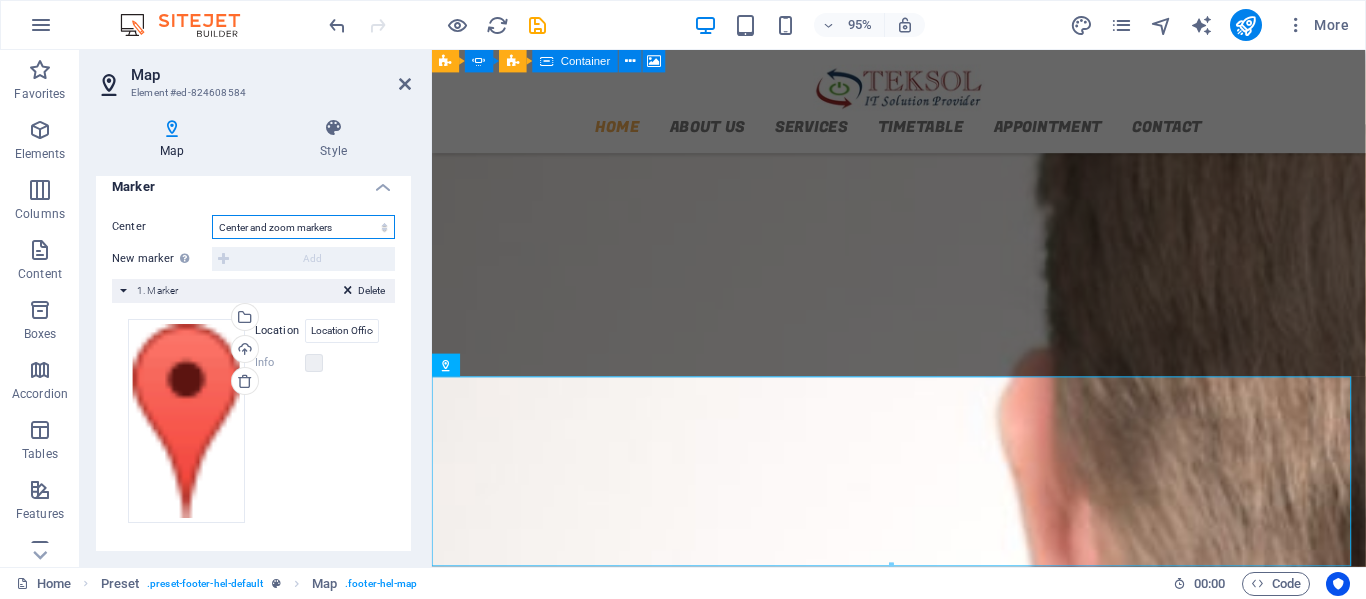 click on "Don't center Center markers Center and zoom markers" at bounding box center [303, 227] 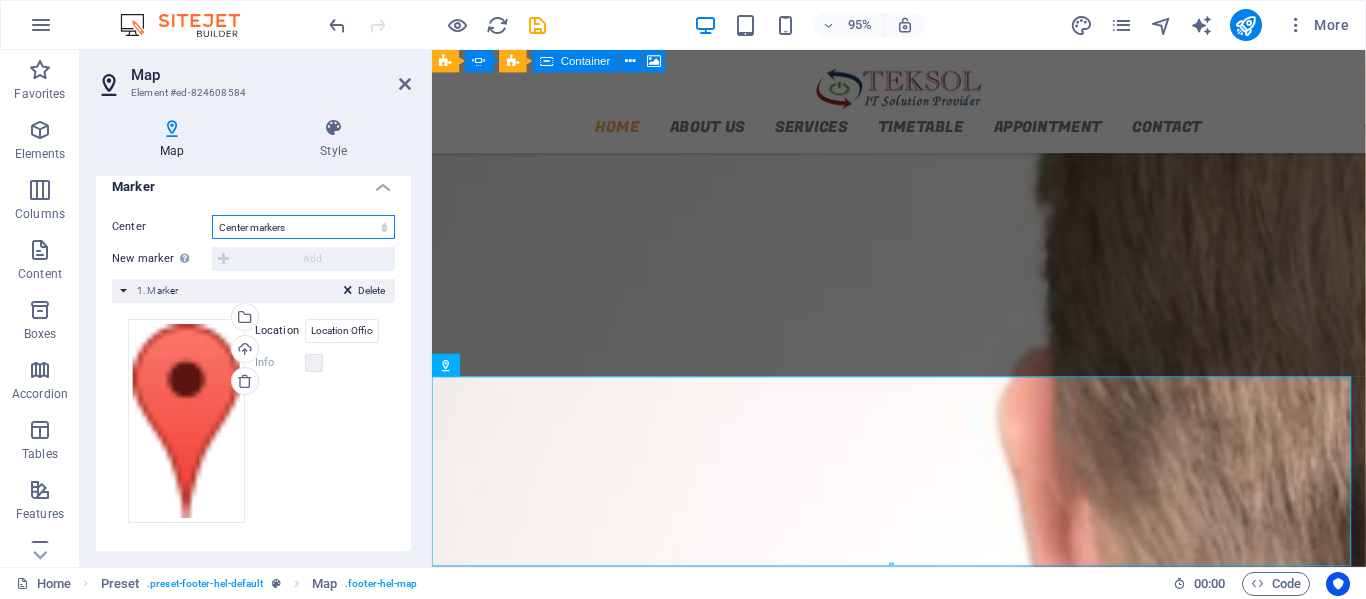 click on "Don't center Center markers Center and zoom markers" at bounding box center [303, 227] 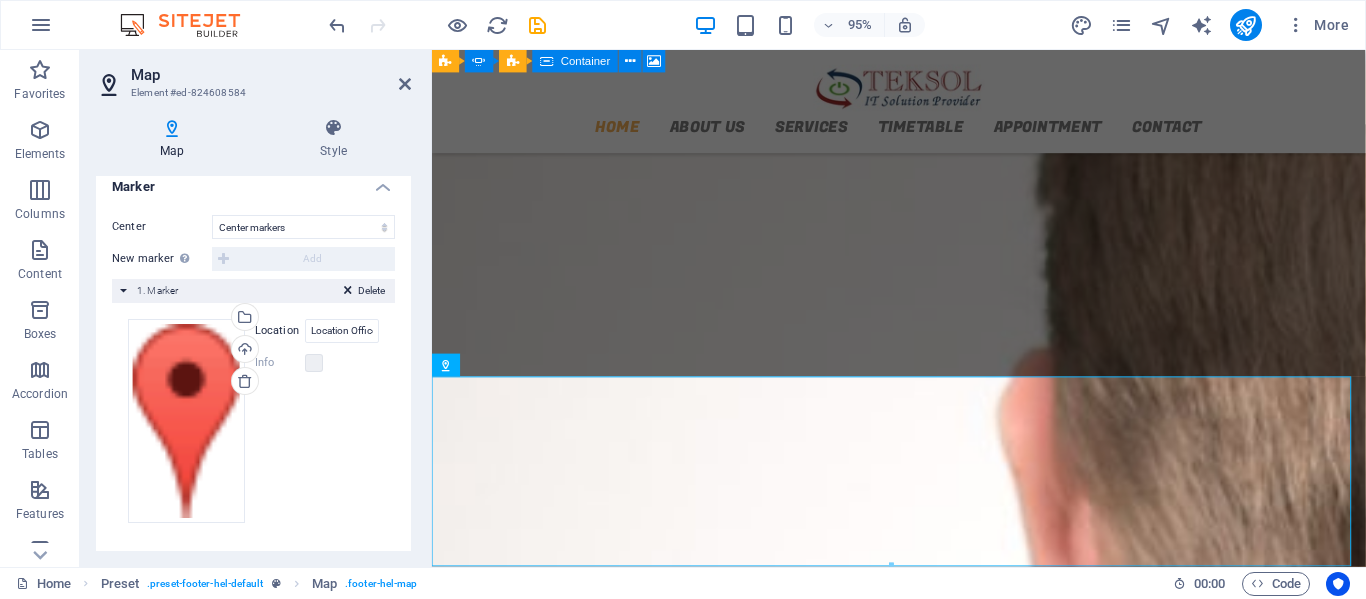 click on "Delete 1. Marker" at bounding box center [253, 291] 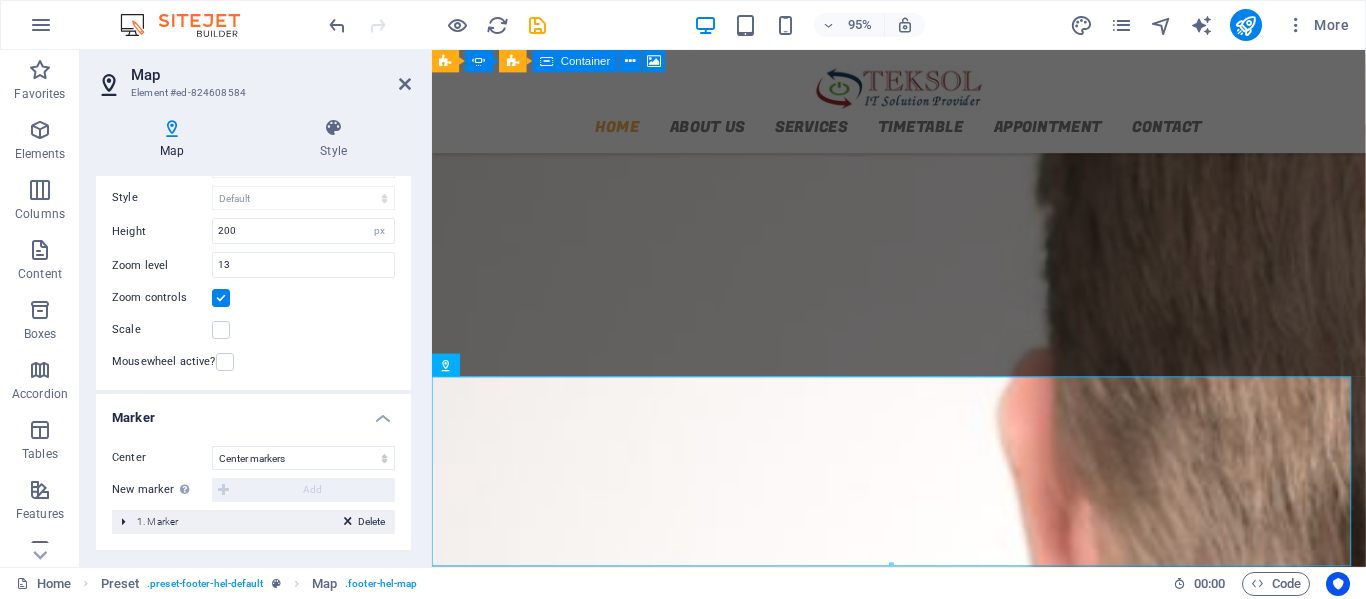 scroll, scrollTop: 139, scrollLeft: 0, axis: vertical 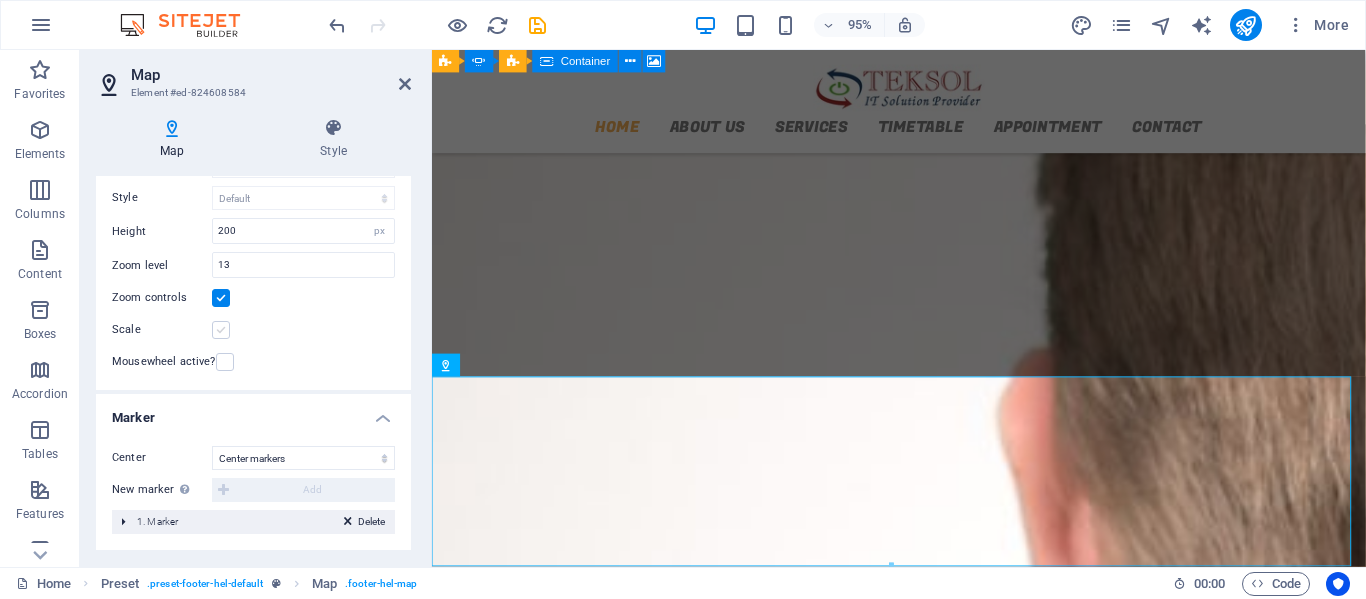 click at bounding box center [221, 330] 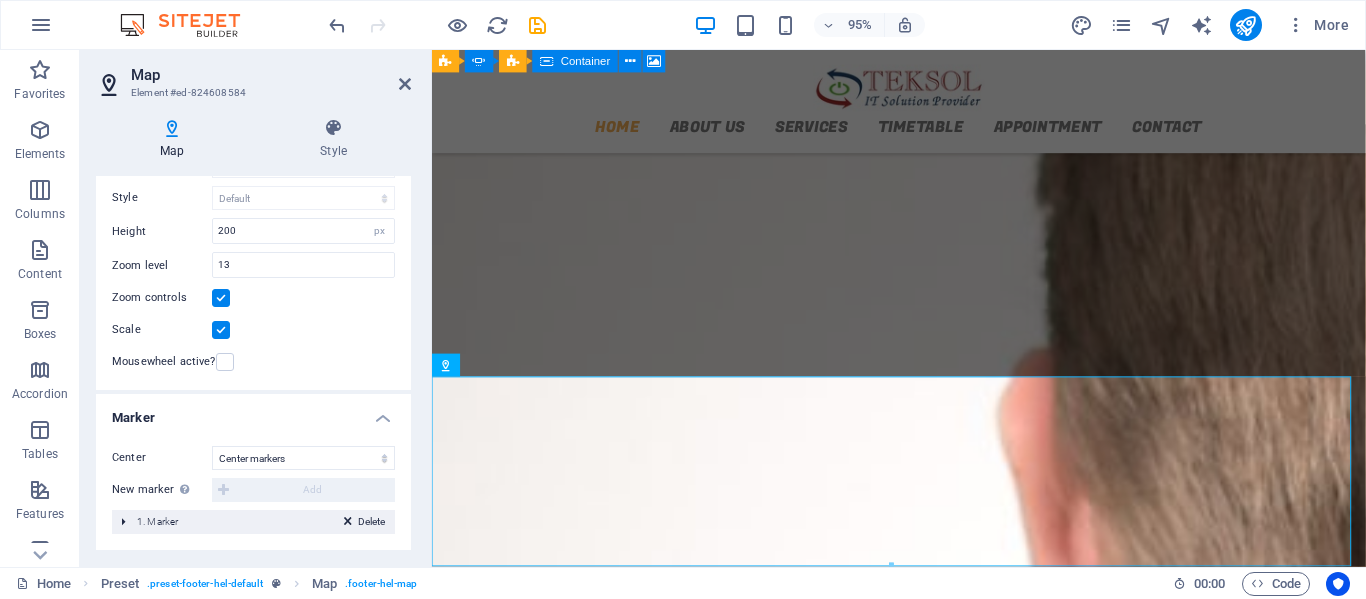 click at bounding box center (221, 330) 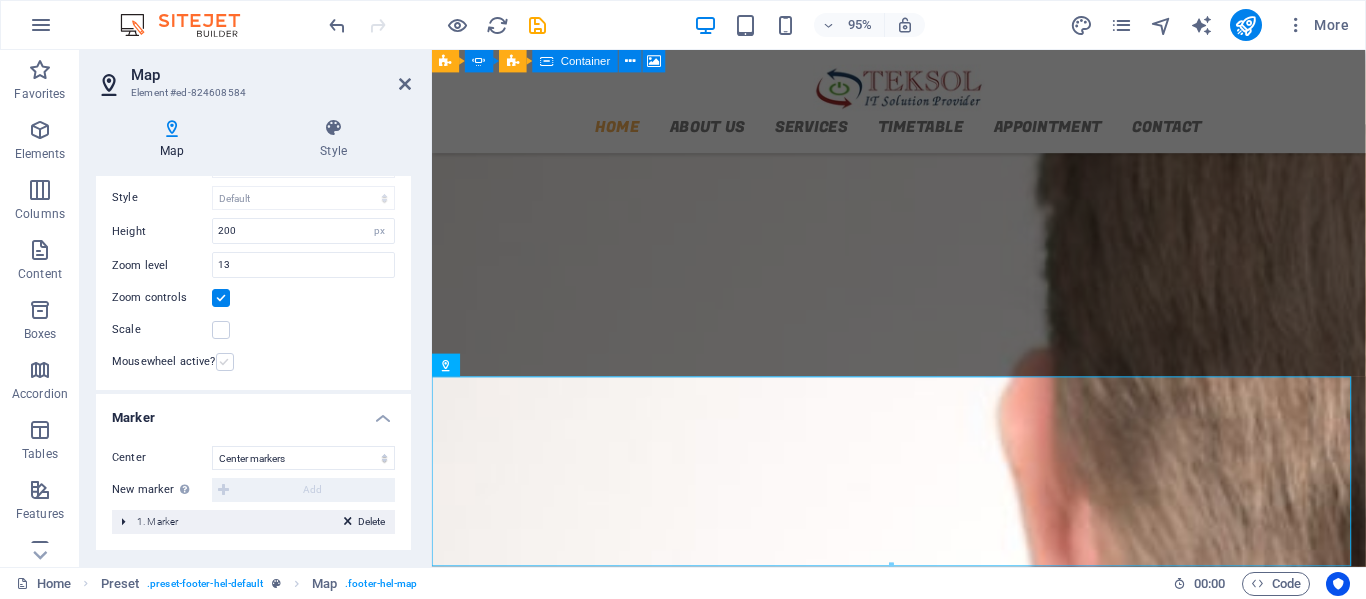click at bounding box center [225, 362] 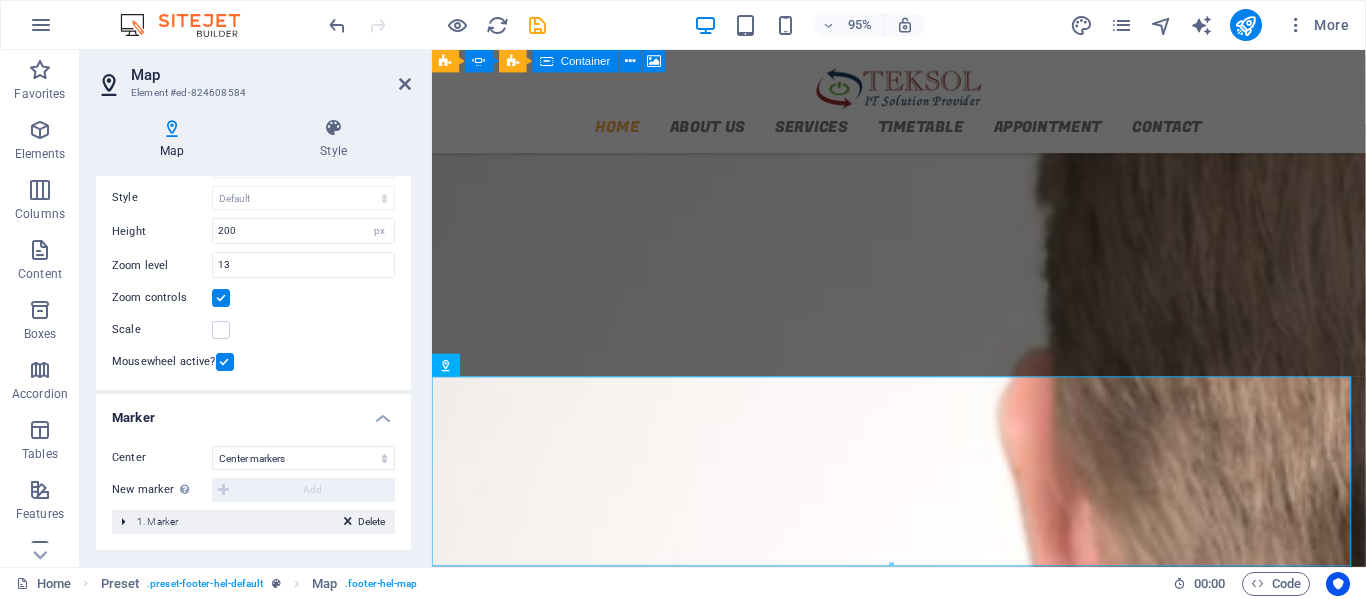 click at bounding box center (225, 362) 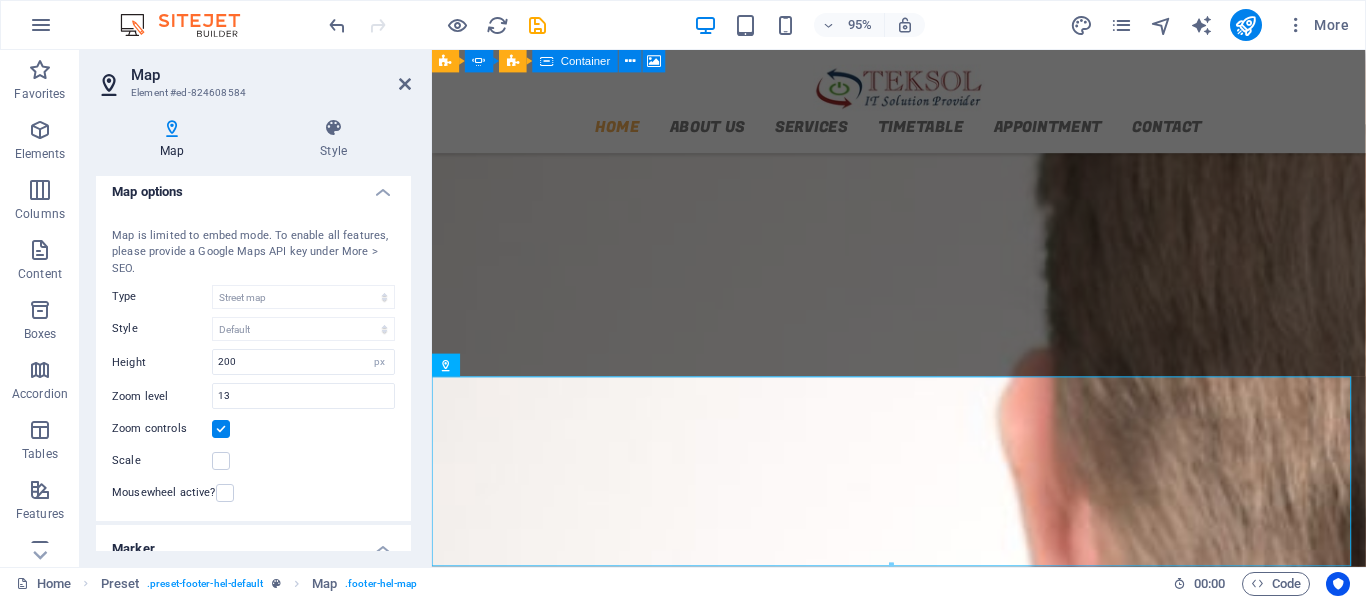 scroll, scrollTop: 0, scrollLeft: 0, axis: both 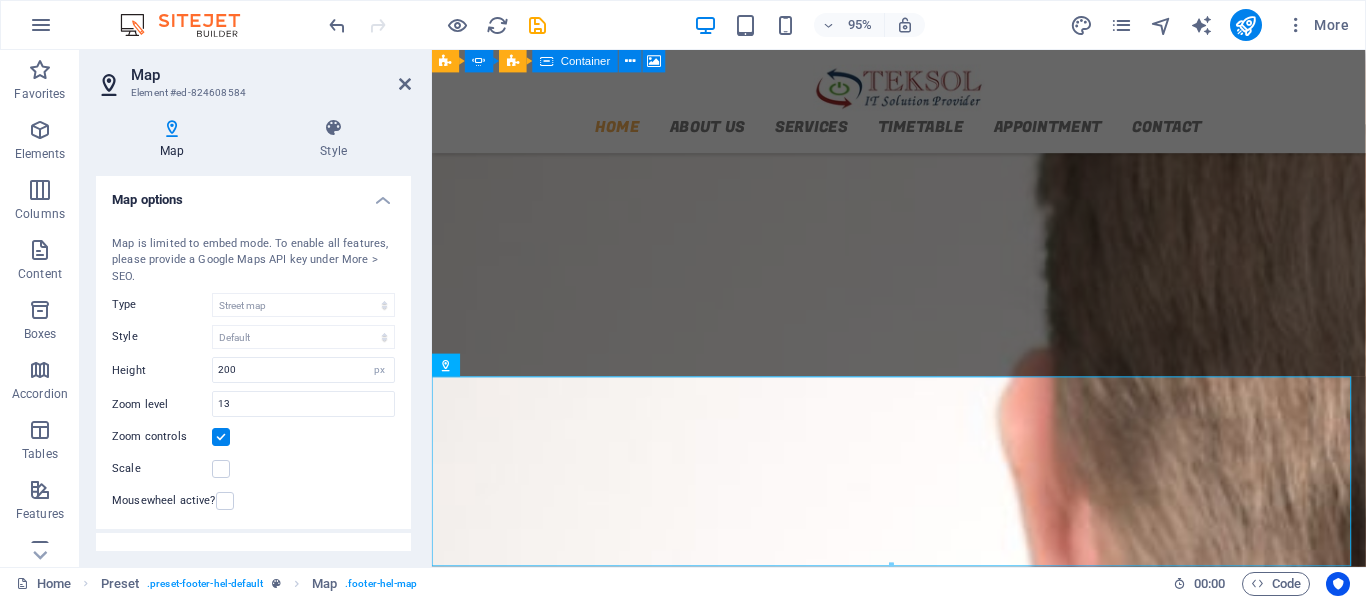click on "Map Element #ed-824608584 Map Style Map options Map center 34 Washington Ave, 33139 Miami Beach, FL Map is limited to embed mode. To enable all features, please provide a Google Maps API key under More > SEO. Type Street map Satellite view Satellite view with streets Terrain map Style Default Colorize Pale Dawn Subtle Grayscale Shades of Grey Apple Maps Blue Water Midnight Commander Light Monochrome Paper Neutral Blue Hints of Gold Black &amp; White No labels Color Height 200 px Zoom level 13 Zoom controls Scale Mousewheel active? Marker Center Don't center Center markers Center and zoom markers New marker To enable this feature, please provide a Google Maps API key in the website settings. Add Delete 1. Marker Drag files here, click to choose files or select files from Files or our free stock photos & videos Select files from the file manager, stock photos, or upload file(s) Upload Location Office #8, Panther Plaza, Block 16-B (Lower Ground), Sector F-8 Markaz, Islamabad Width auto px Info Opened? Headline 8" at bounding box center (256, 308) 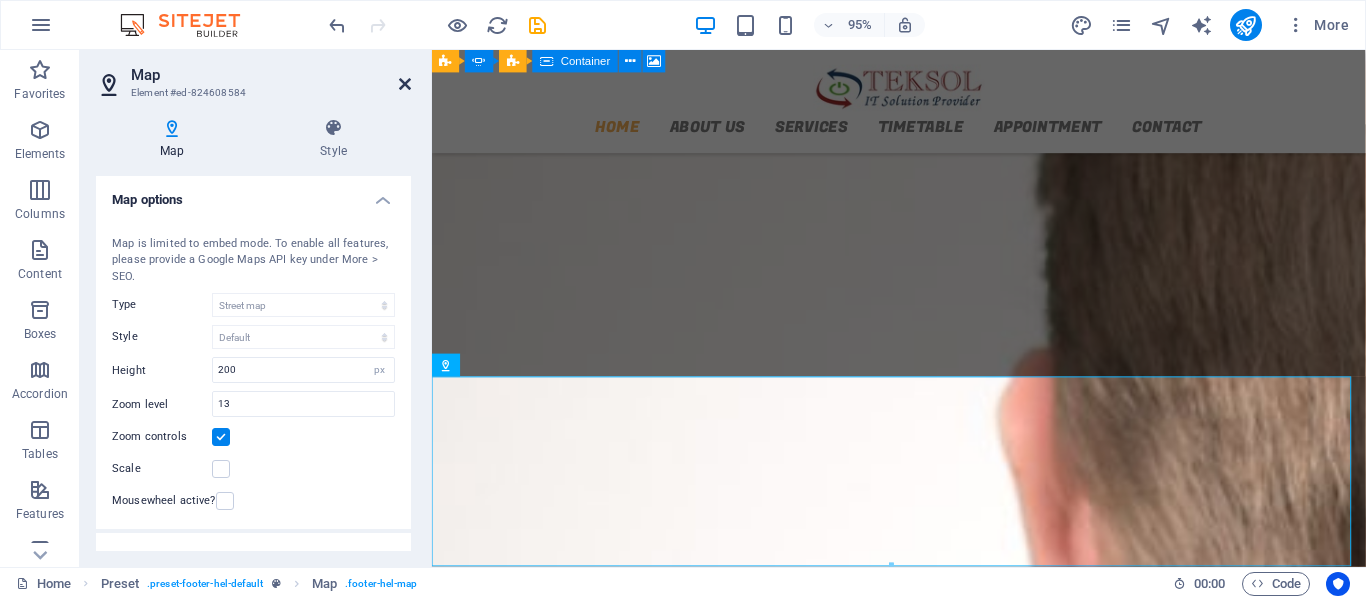 click at bounding box center [405, 84] 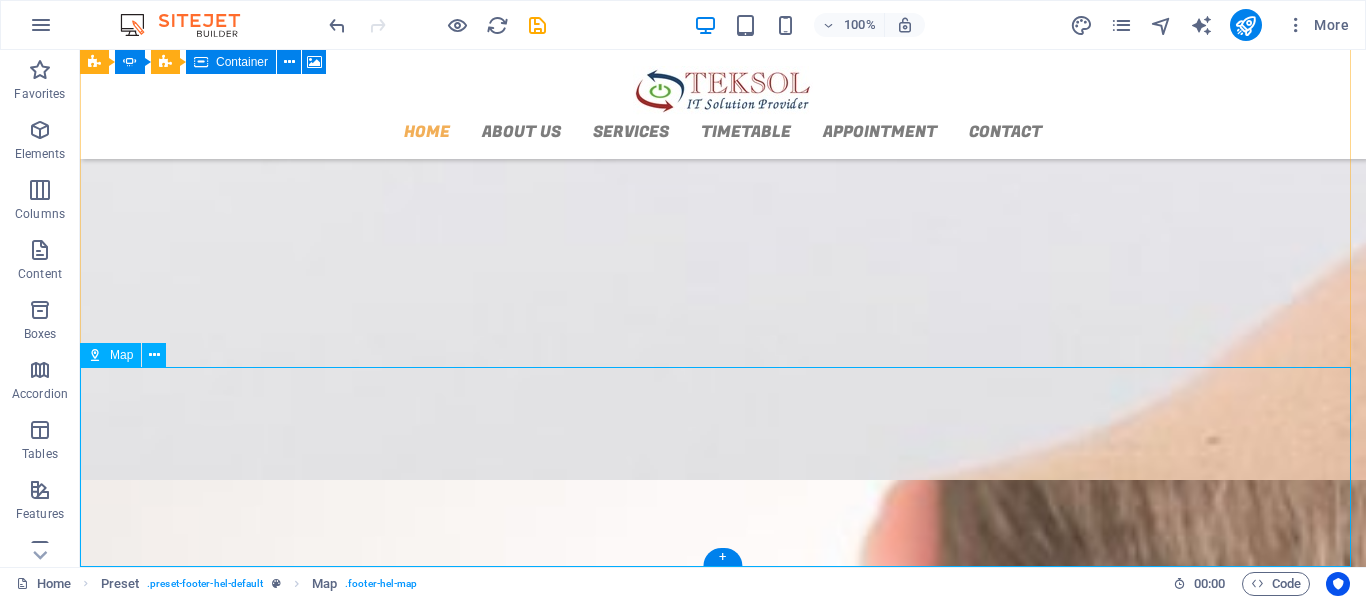 click at bounding box center [723, 2571] 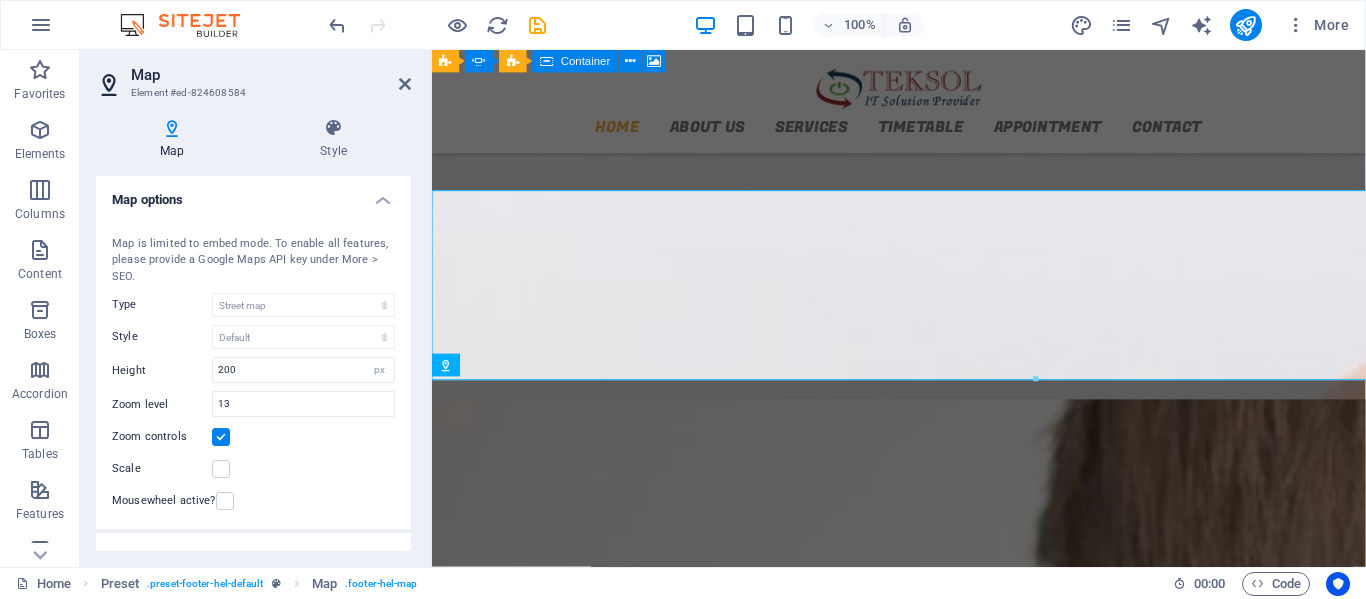 scroll, scrollTop: 2794, scrollLeft: 0, axis: vertical 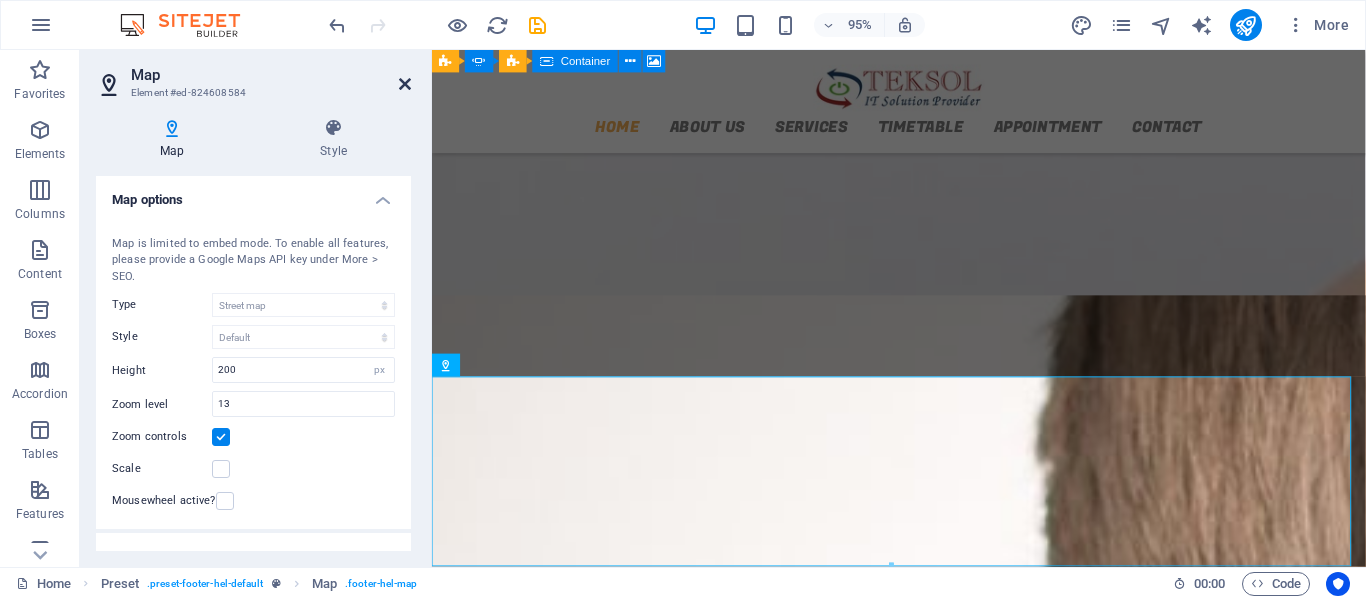 click at bounding box center [405, 84] 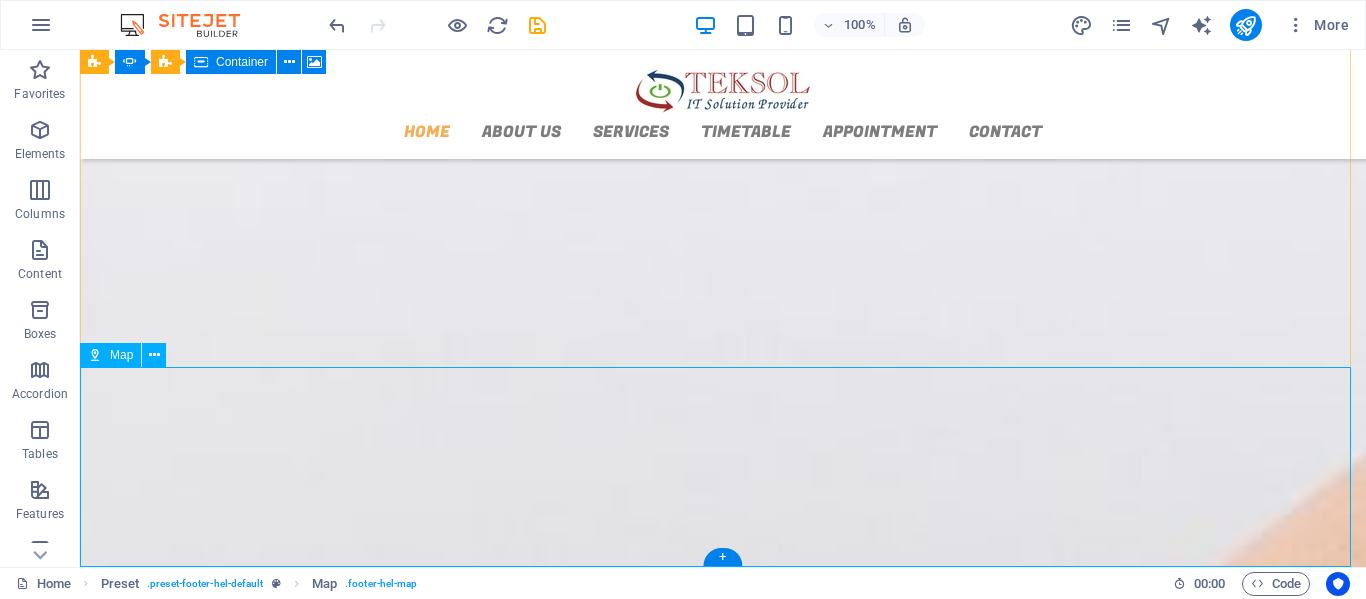 click at bounding box center (723, 2571) 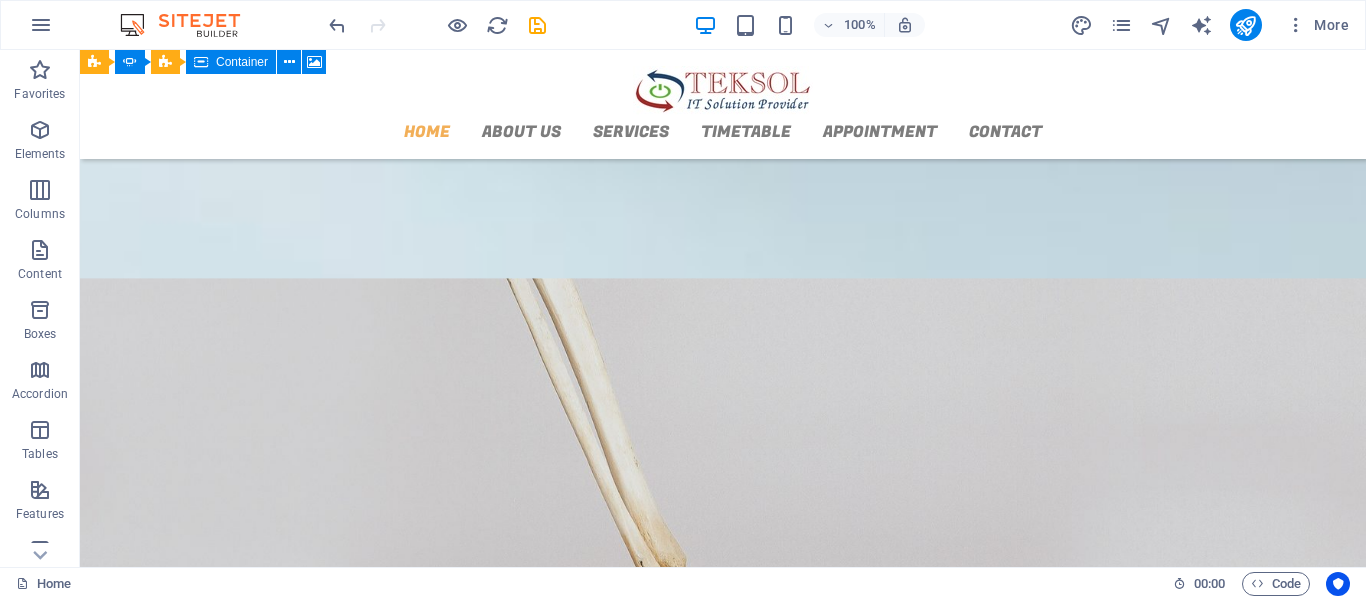 scroll, scrollTop: 1685, scrollLeft: 0, axis: vertical 